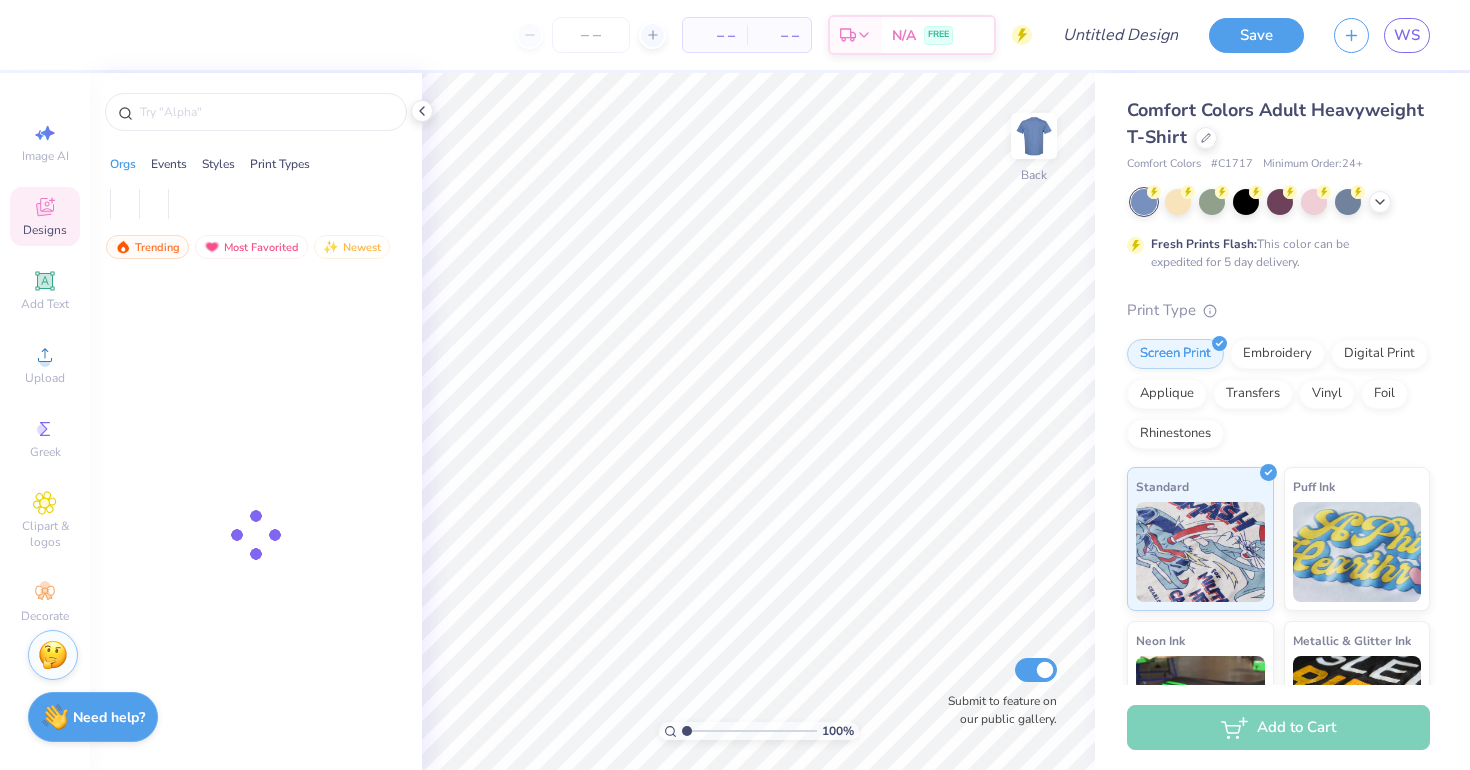 scroll, scrollTop: 0, scrollLeft: 0, axis: both 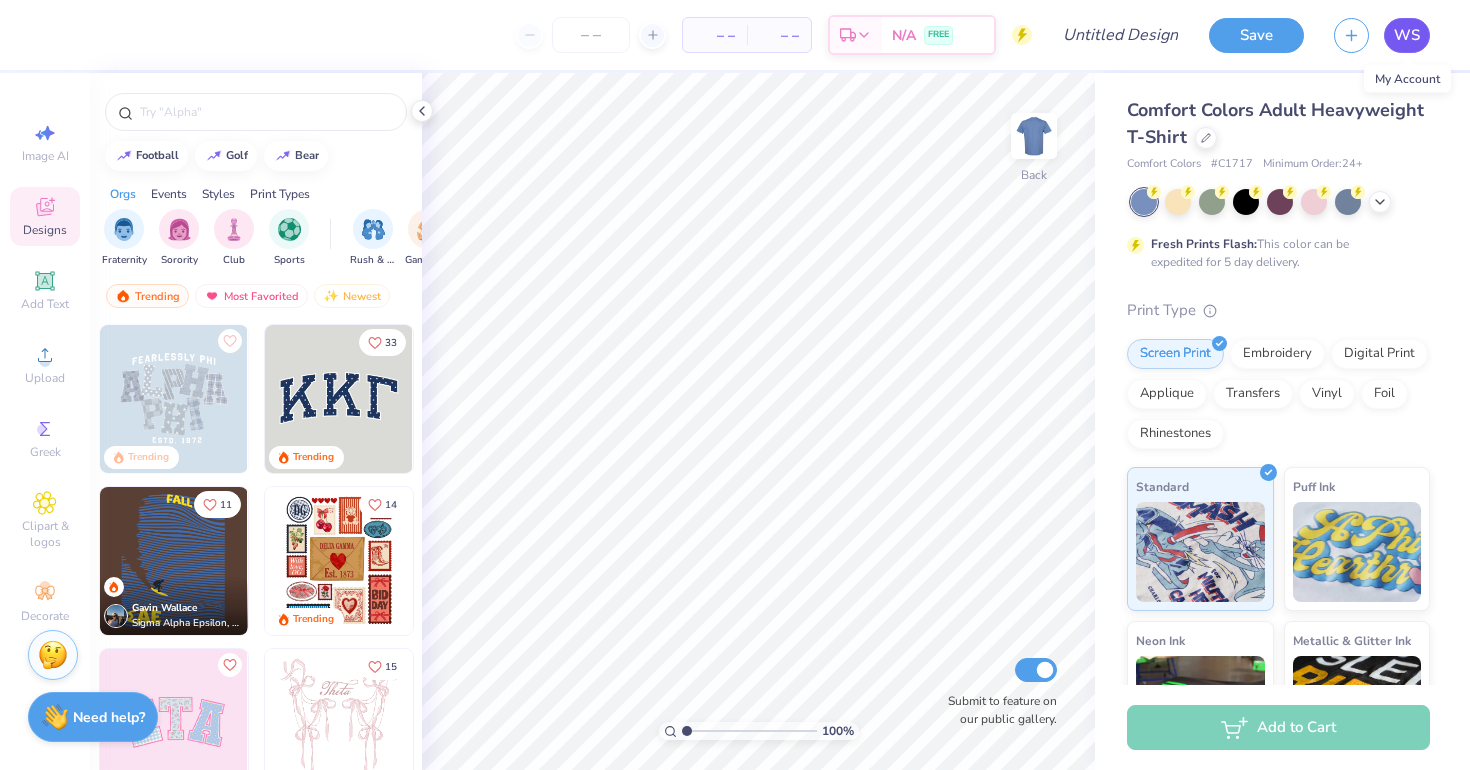click on "WS" at bounding box center [1407, 35] 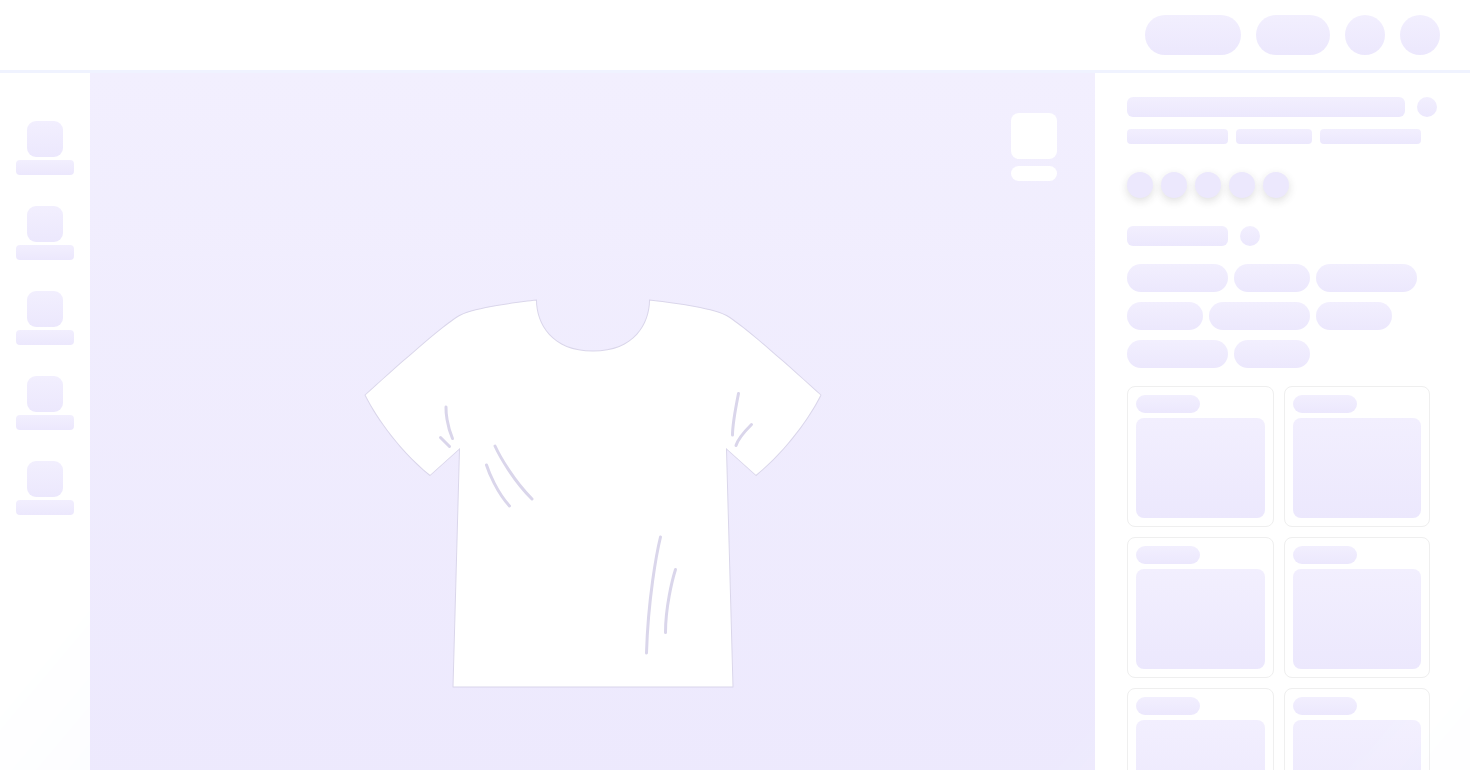 scroll, scrollTop: 0, scrollLeft: 0, axis: both 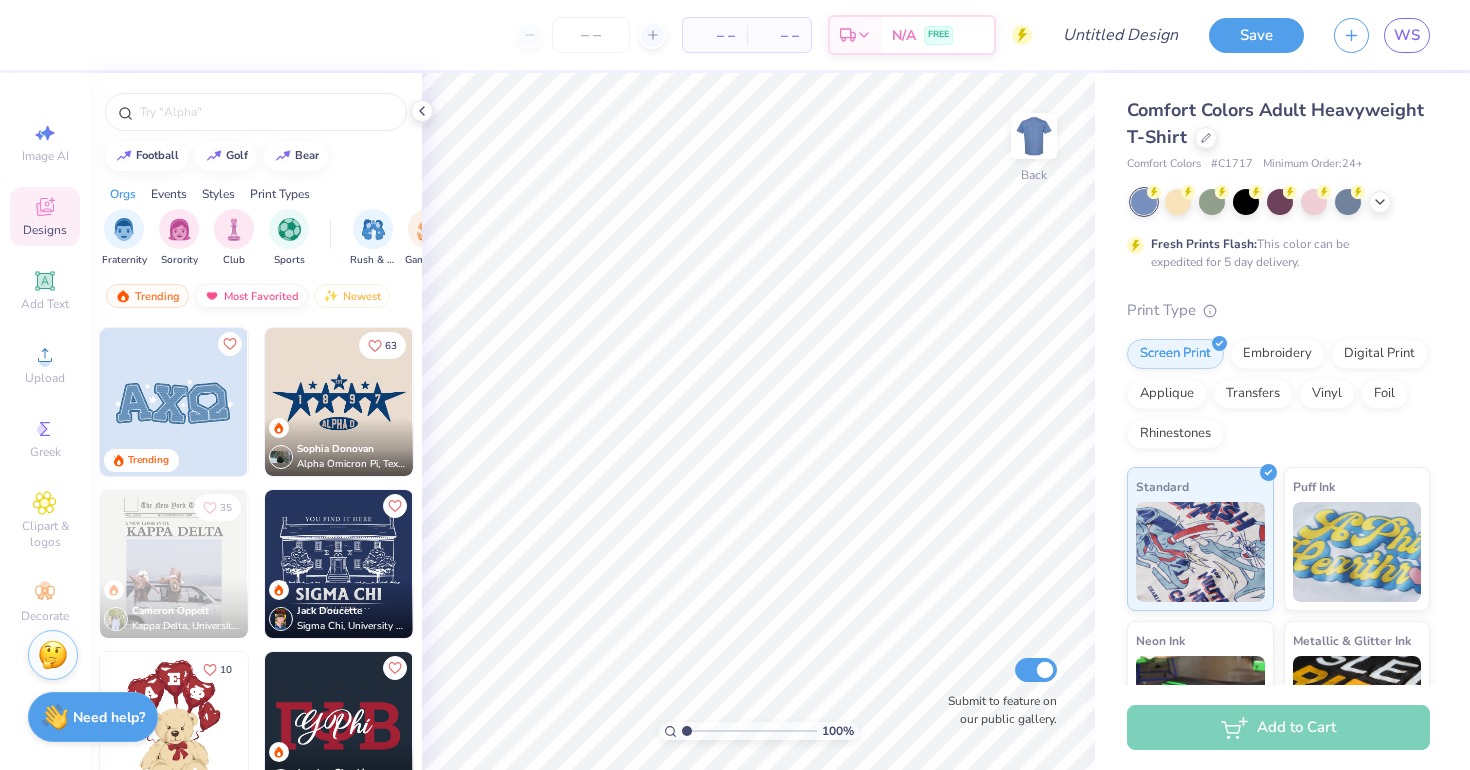 click on "Most Favorited" at bounding box center (251, 296) 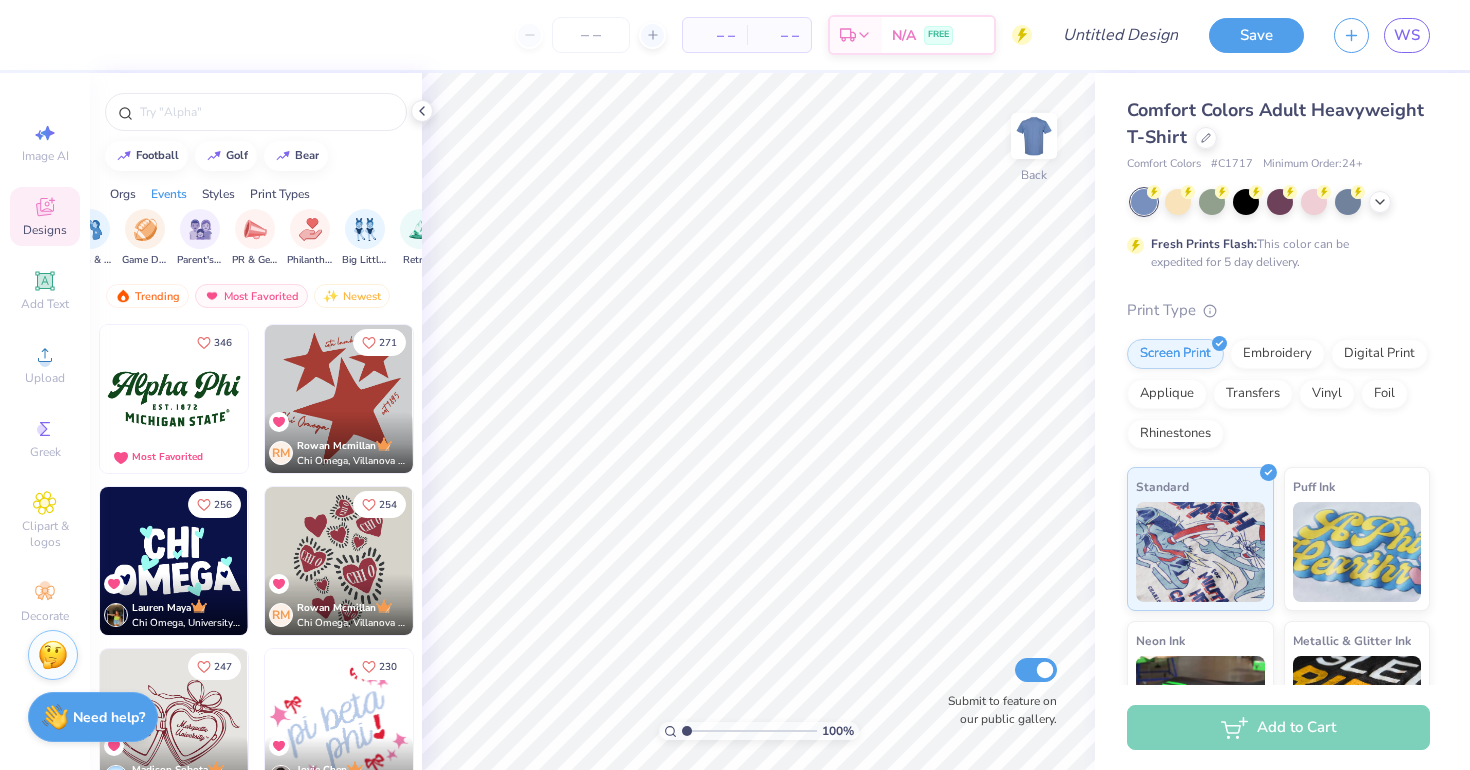 scroll, scrollTop: 0, scrollLeft: 0, axis: both 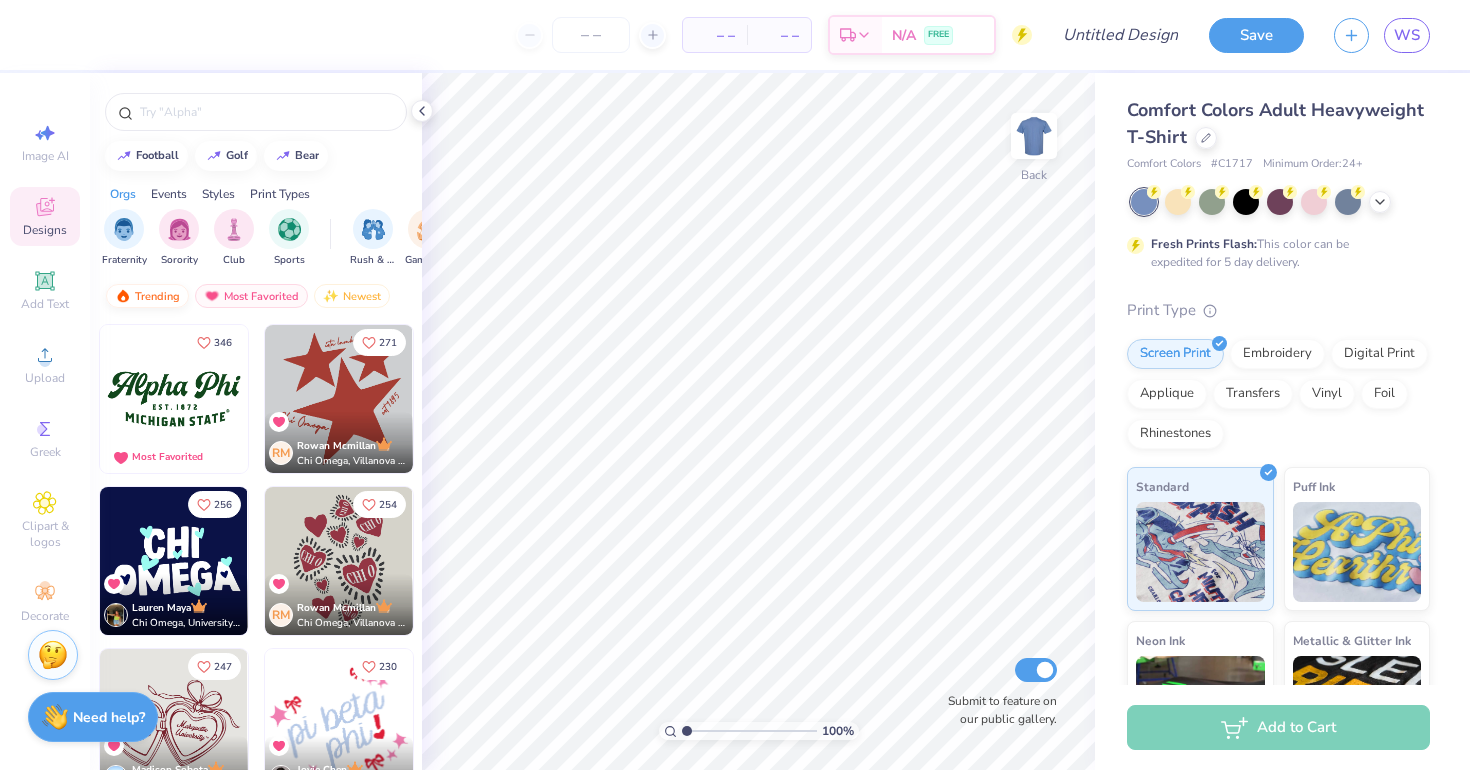 click on "Trending" at bounding box center (147, 296) 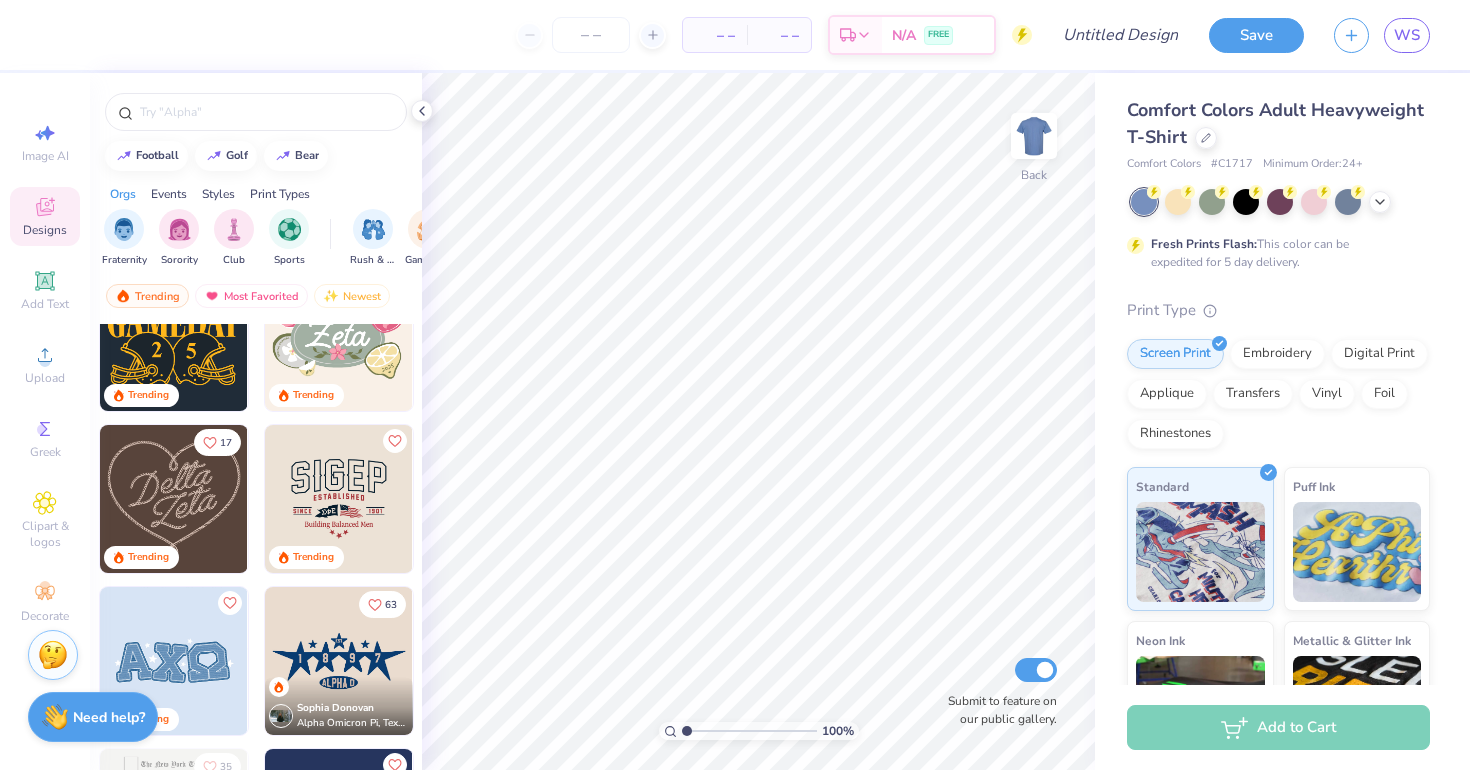 scroll, scrollTop: 614, scrollLeft: 0, axis: vertical 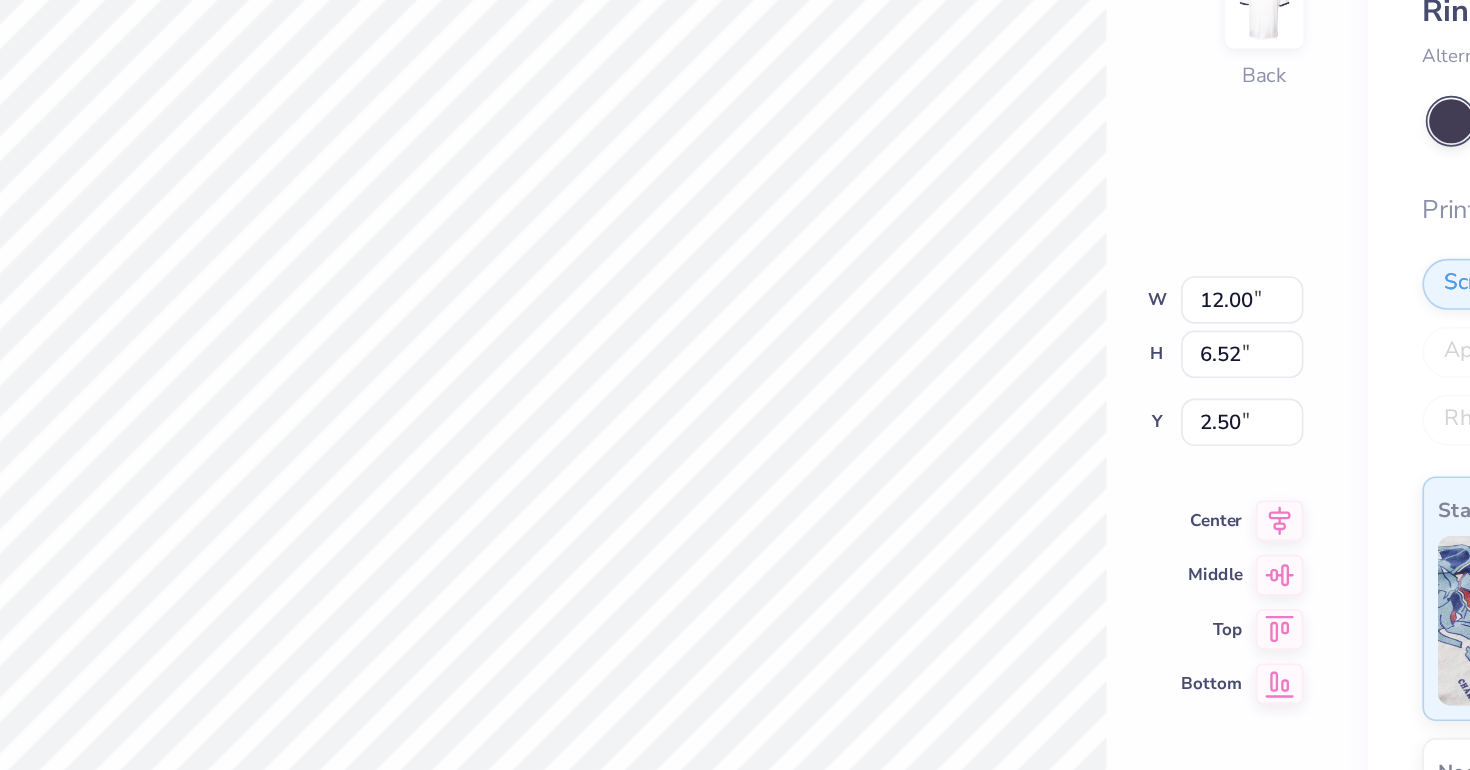 type on "2.46" 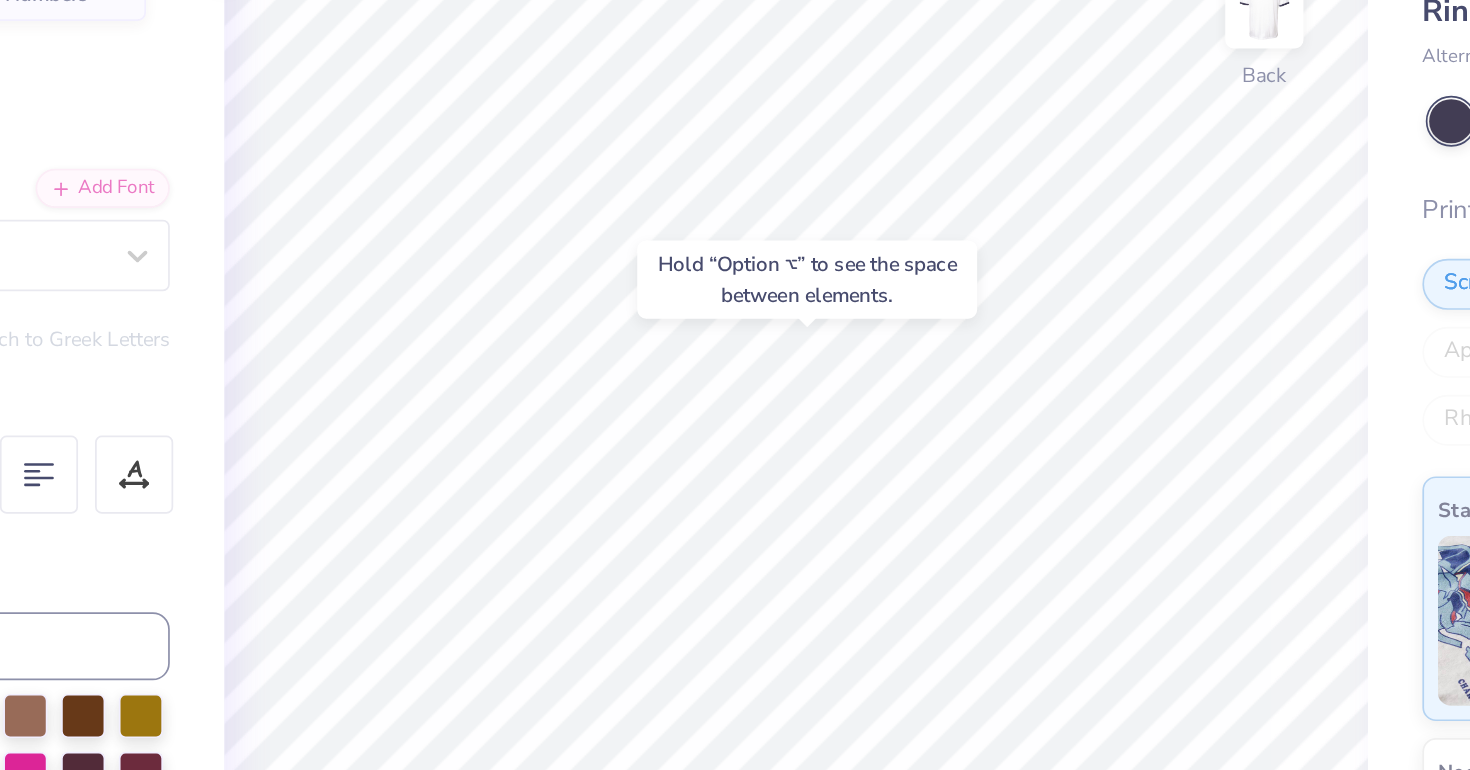 click on "Hold “Option ⌥” to see the space between elements." at bounding box center [765, 295] 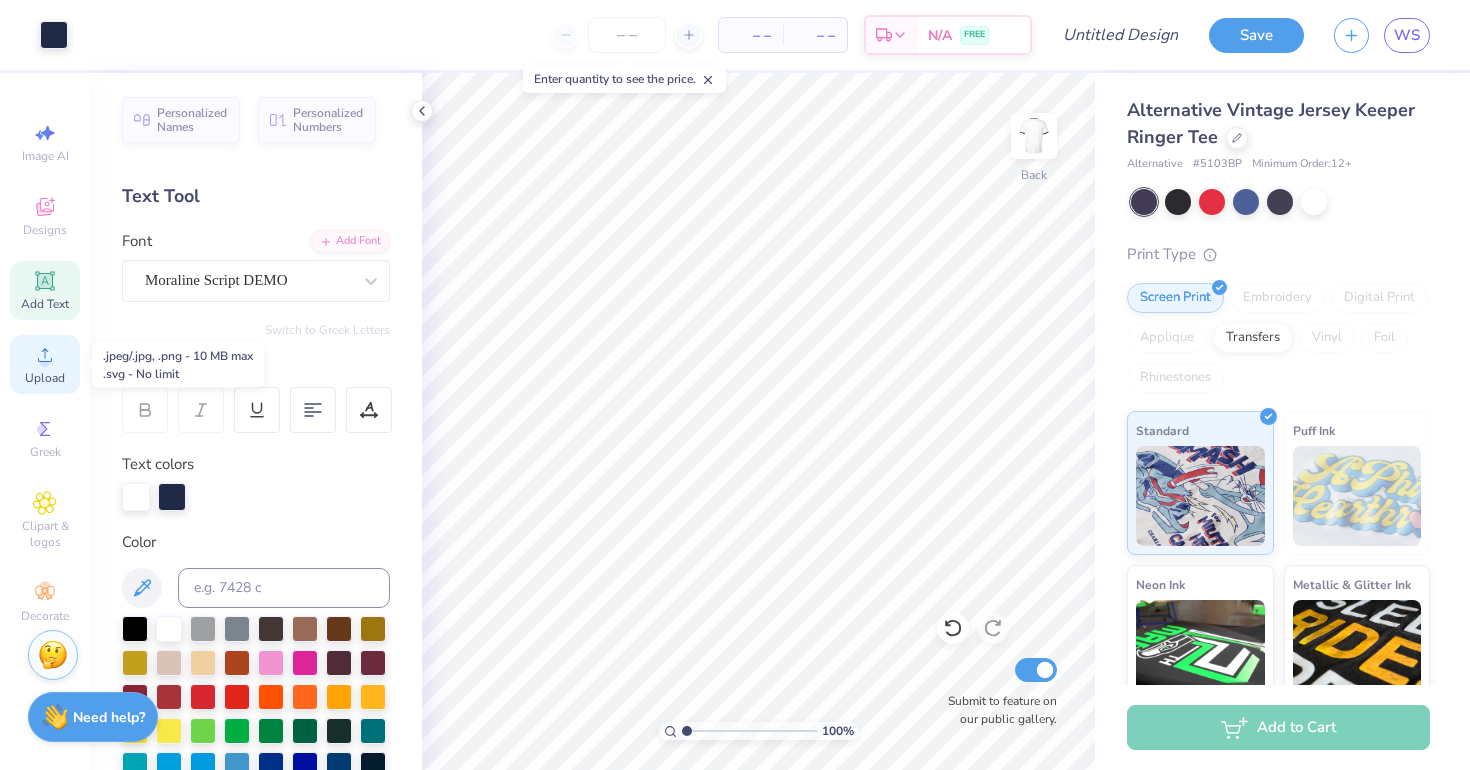 click 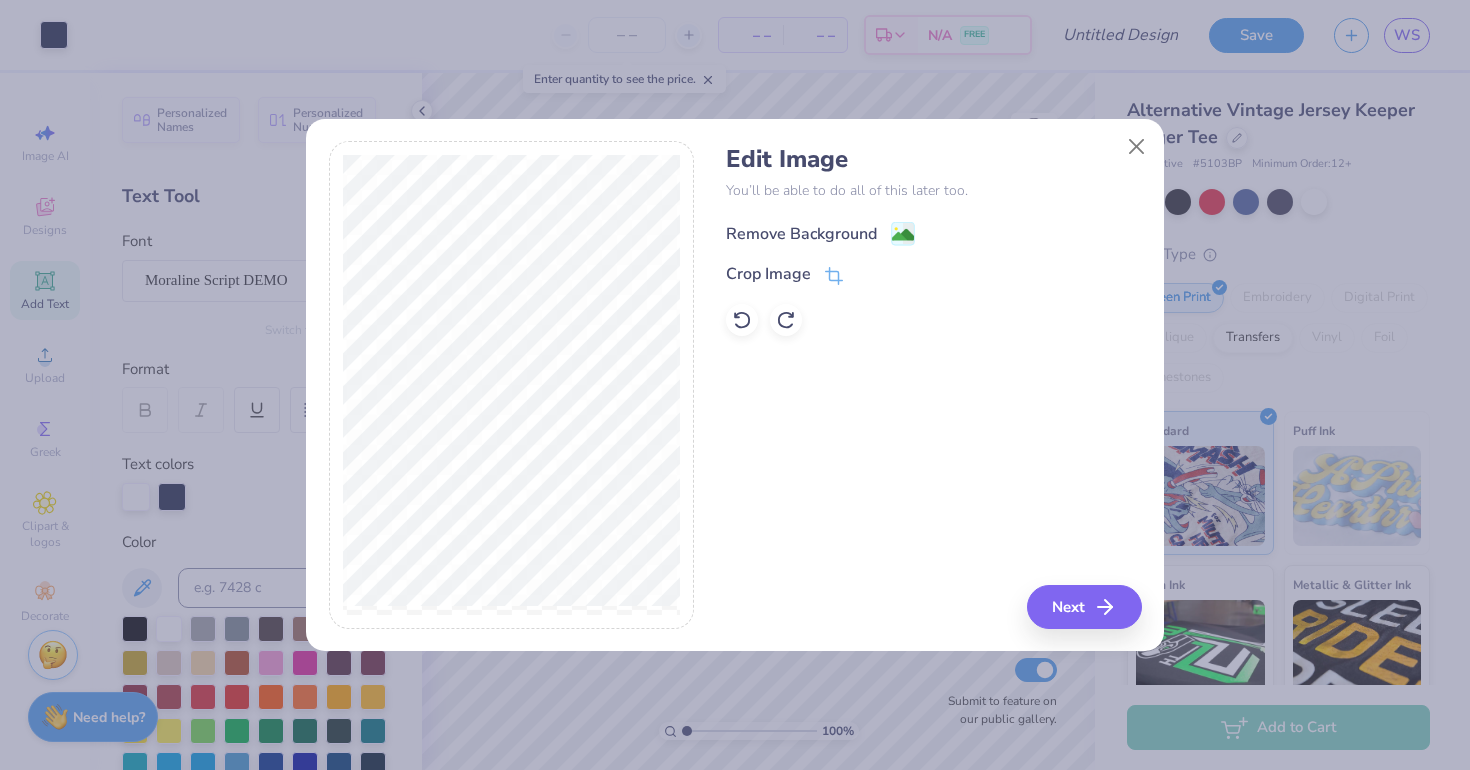 click on "Remove Background" at bounding box center (801, 234) 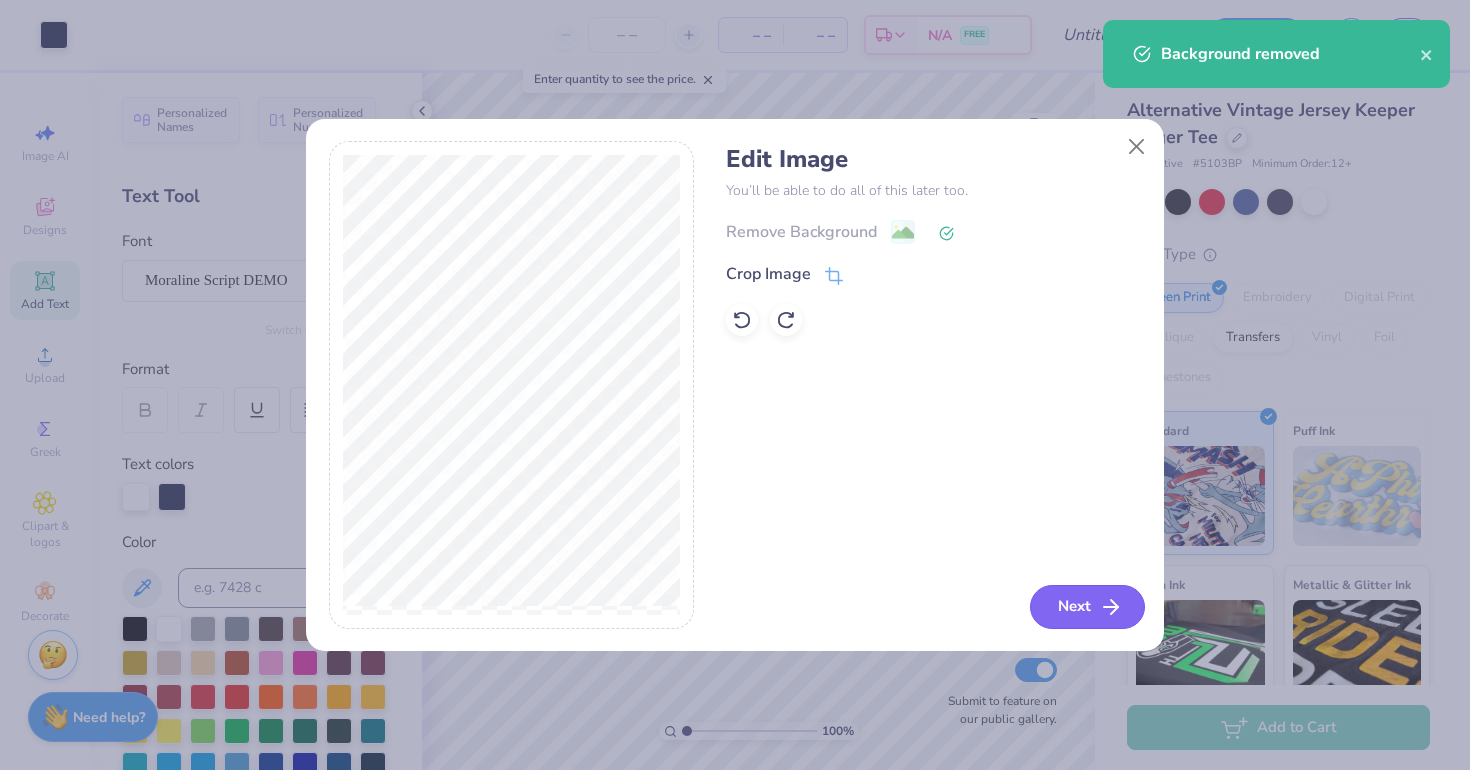 click on "Next" at bounding box center (1087, 607) 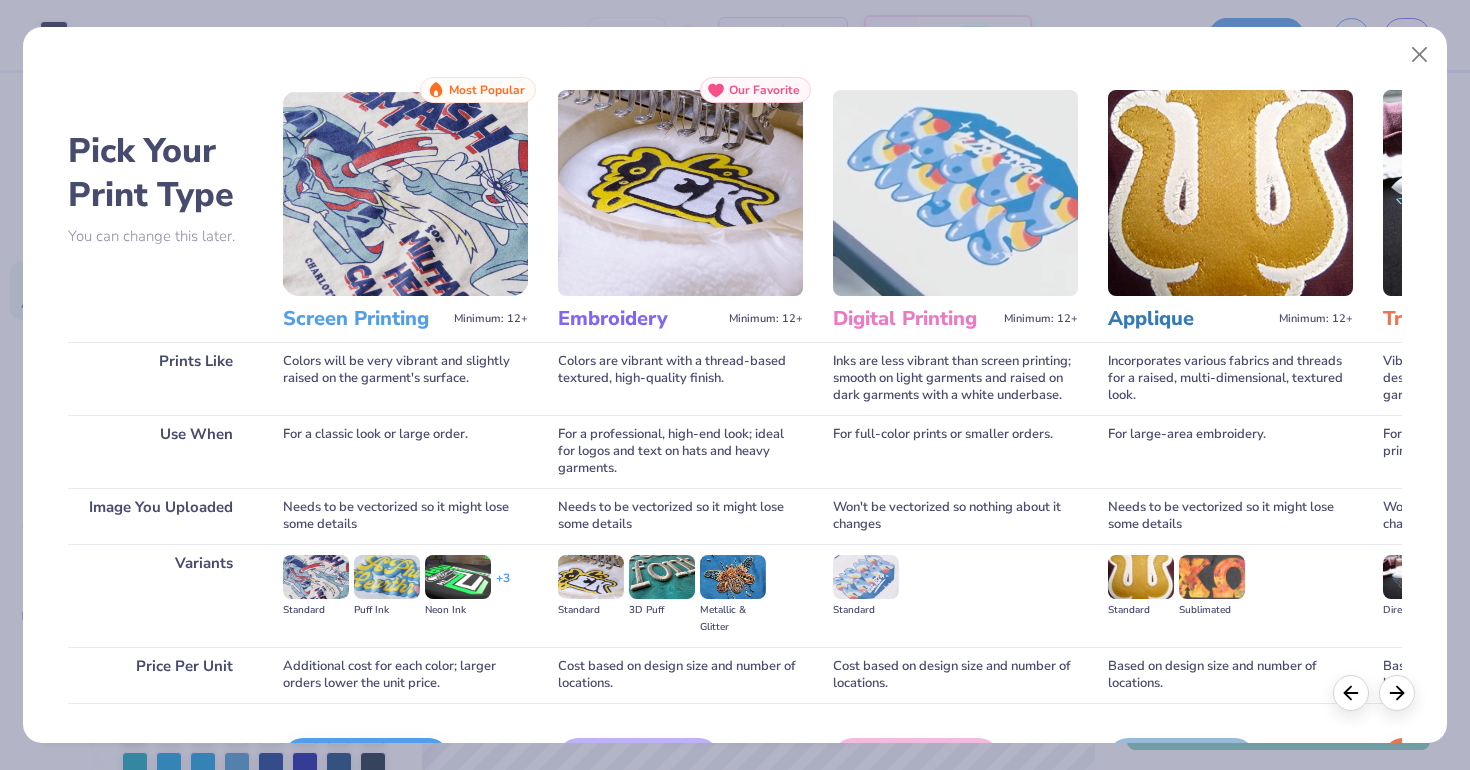 click at bounding box center (405, 193) 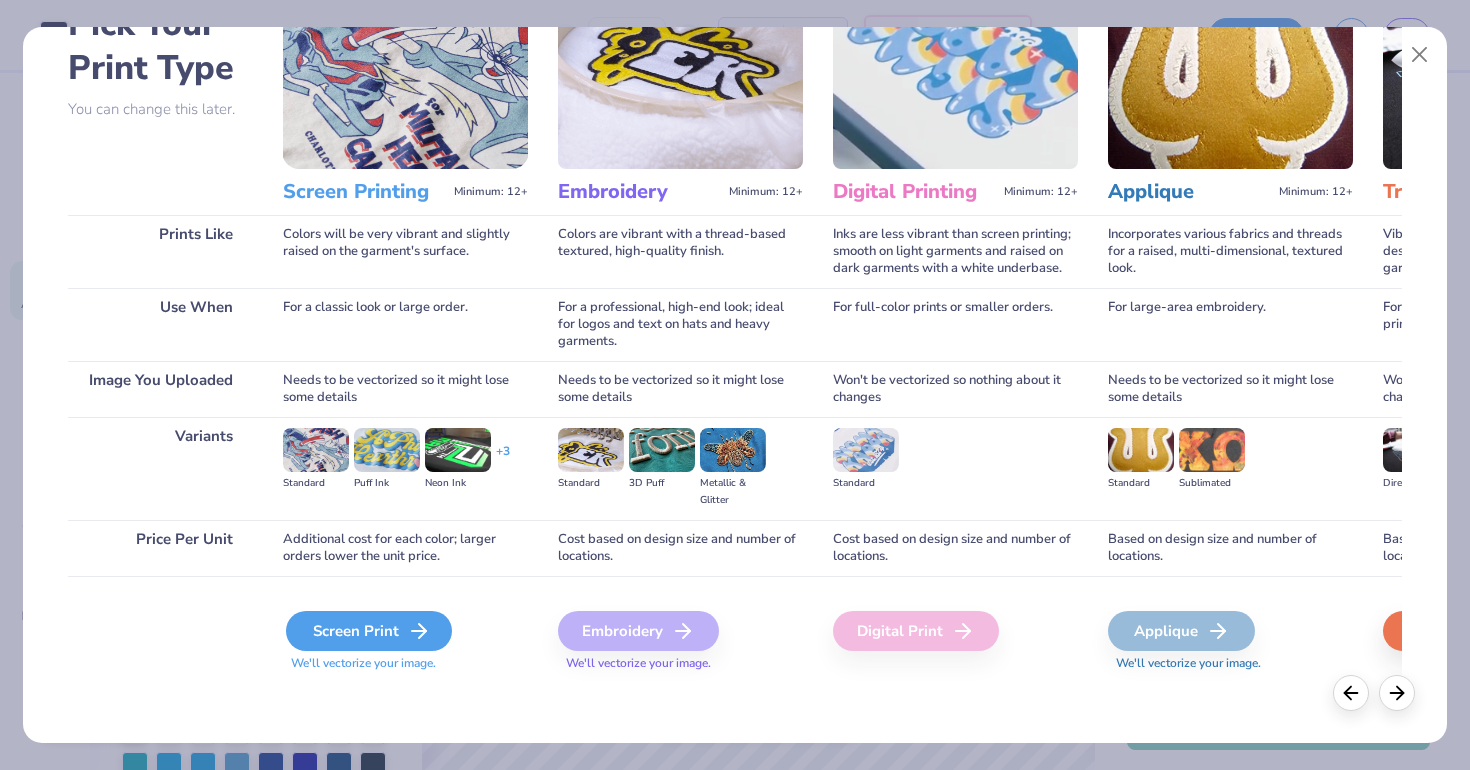 click on "Screen Print" at bounding box center (369, 631) 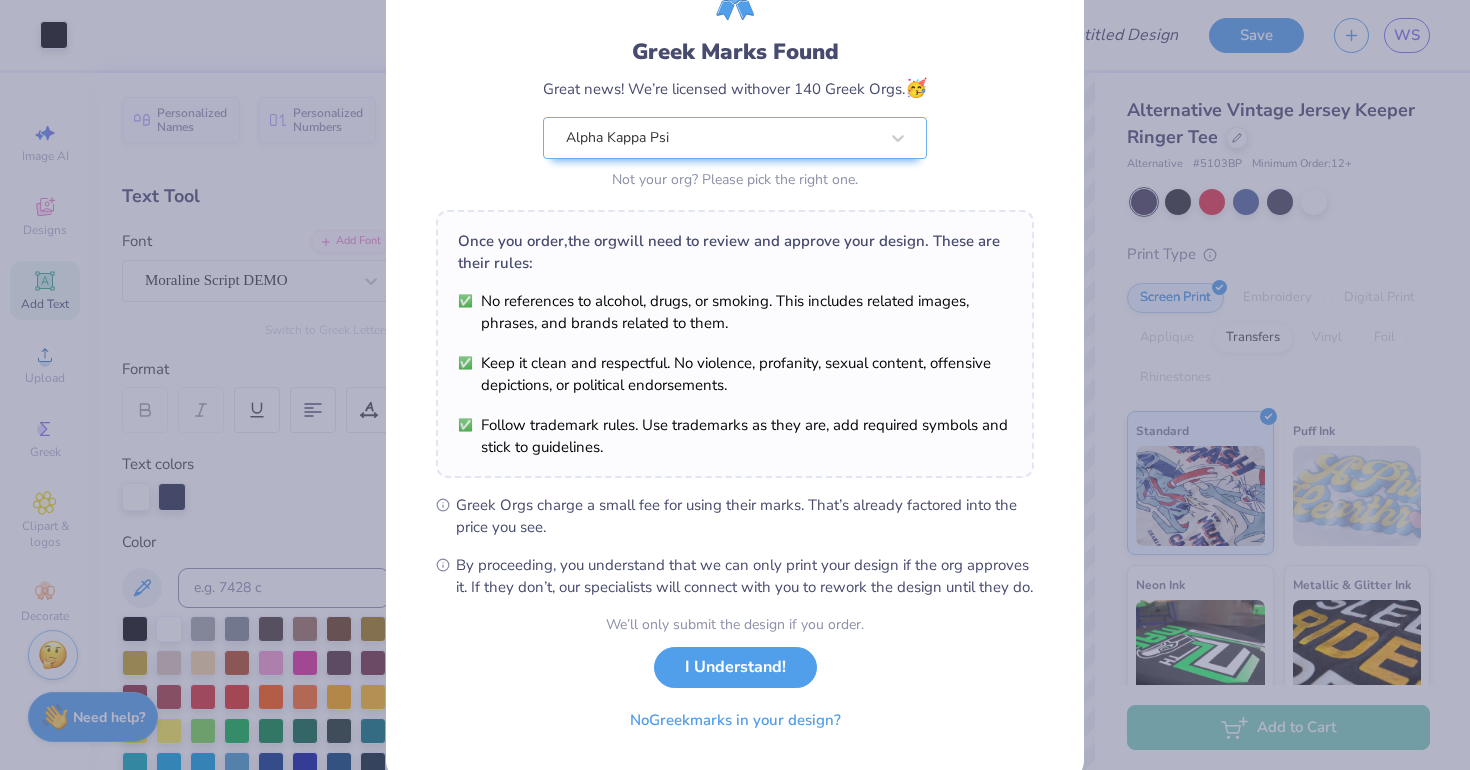 scroll, scrollTop: 126, scrollLeft: 0, axis: vertical 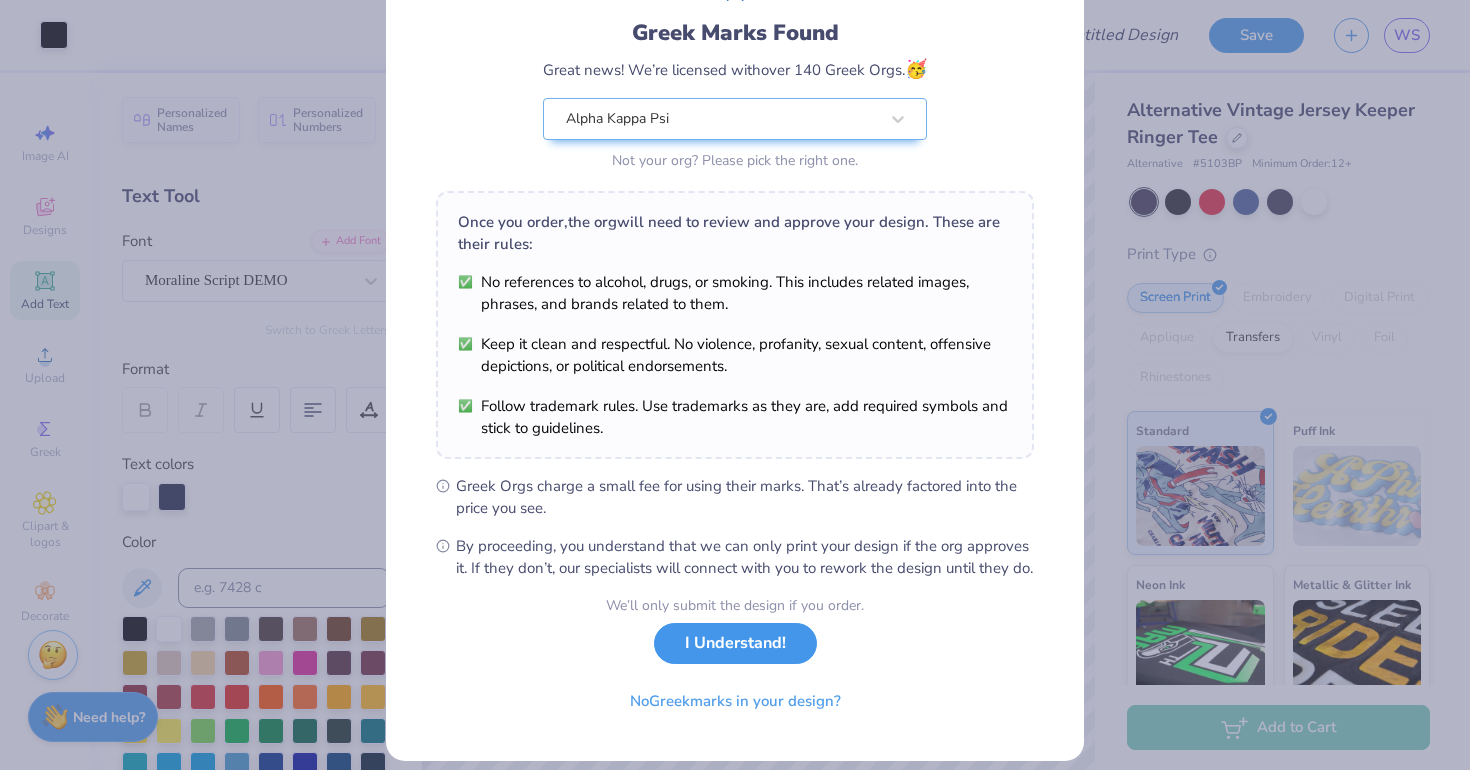 click on "I Understand!" at bounding box center [735, 643] 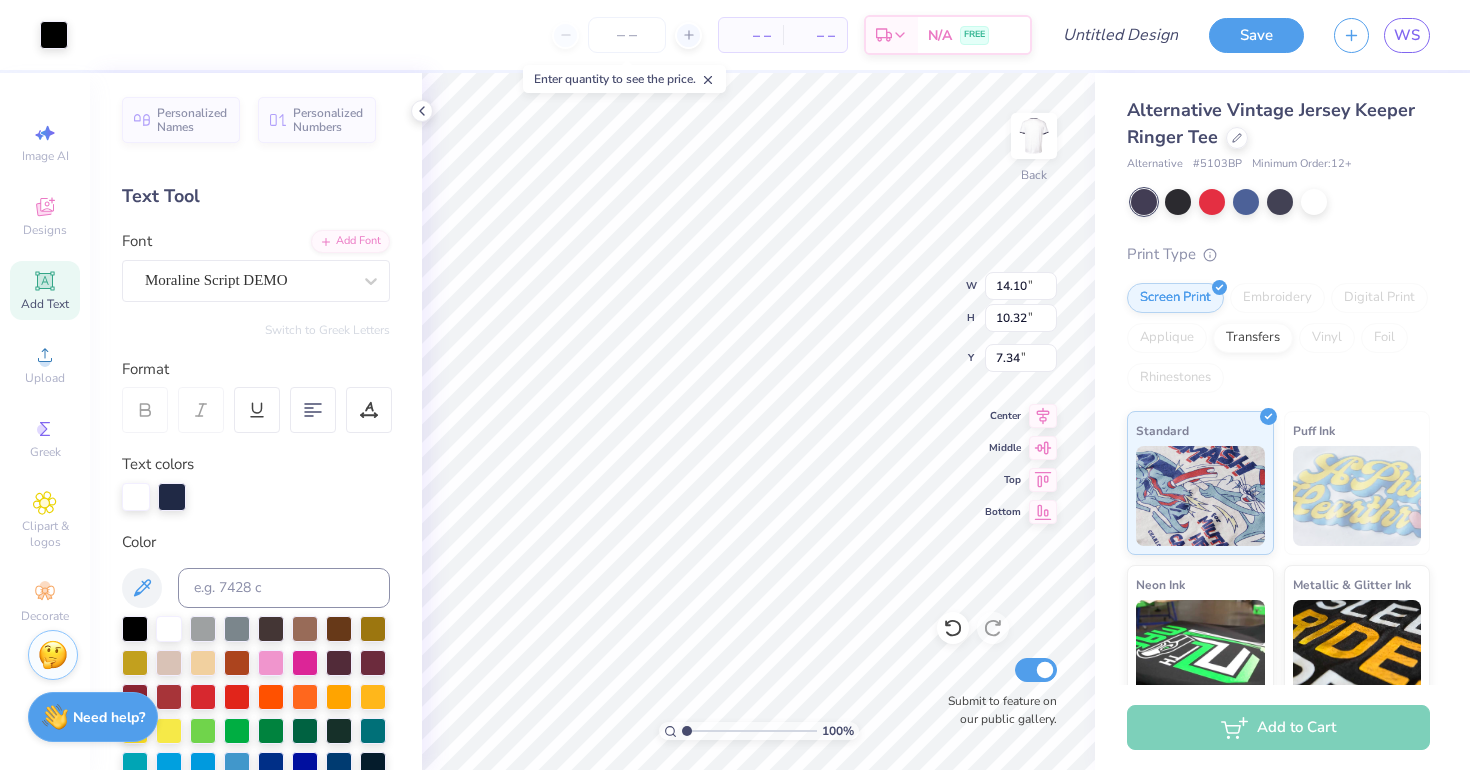 scroll, scrollTop: 0, scrollLeft: 0, axis: both 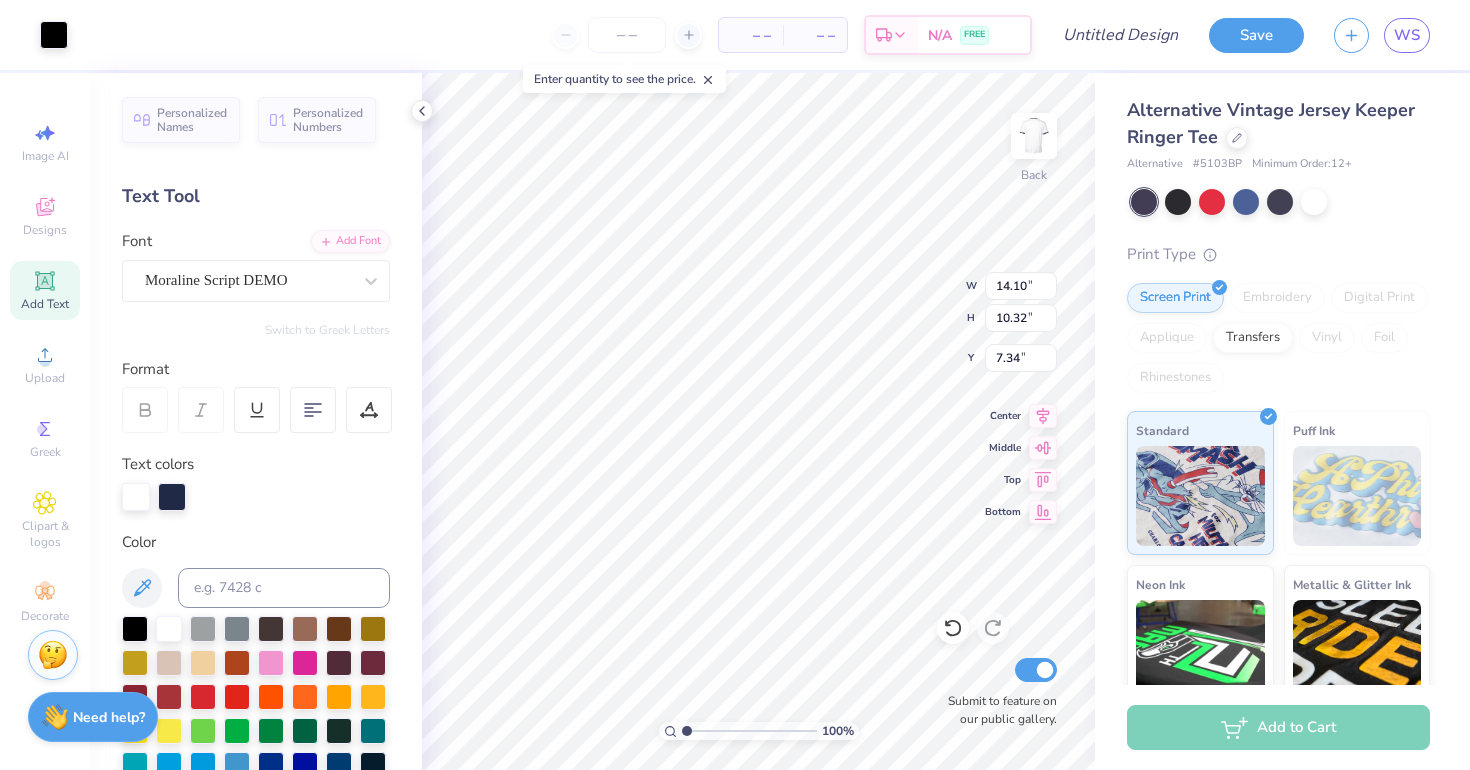 type on "3.03" 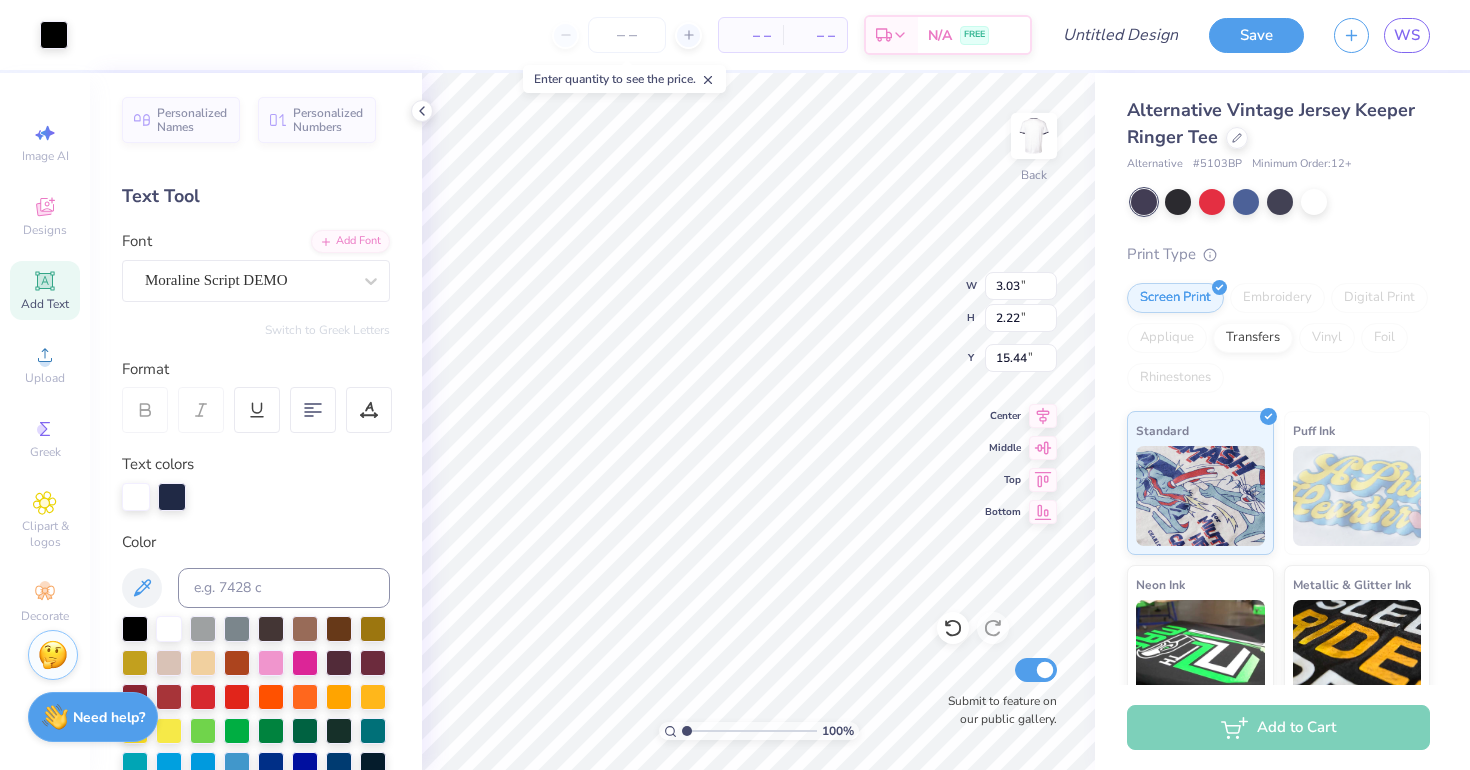 type on "15.19" 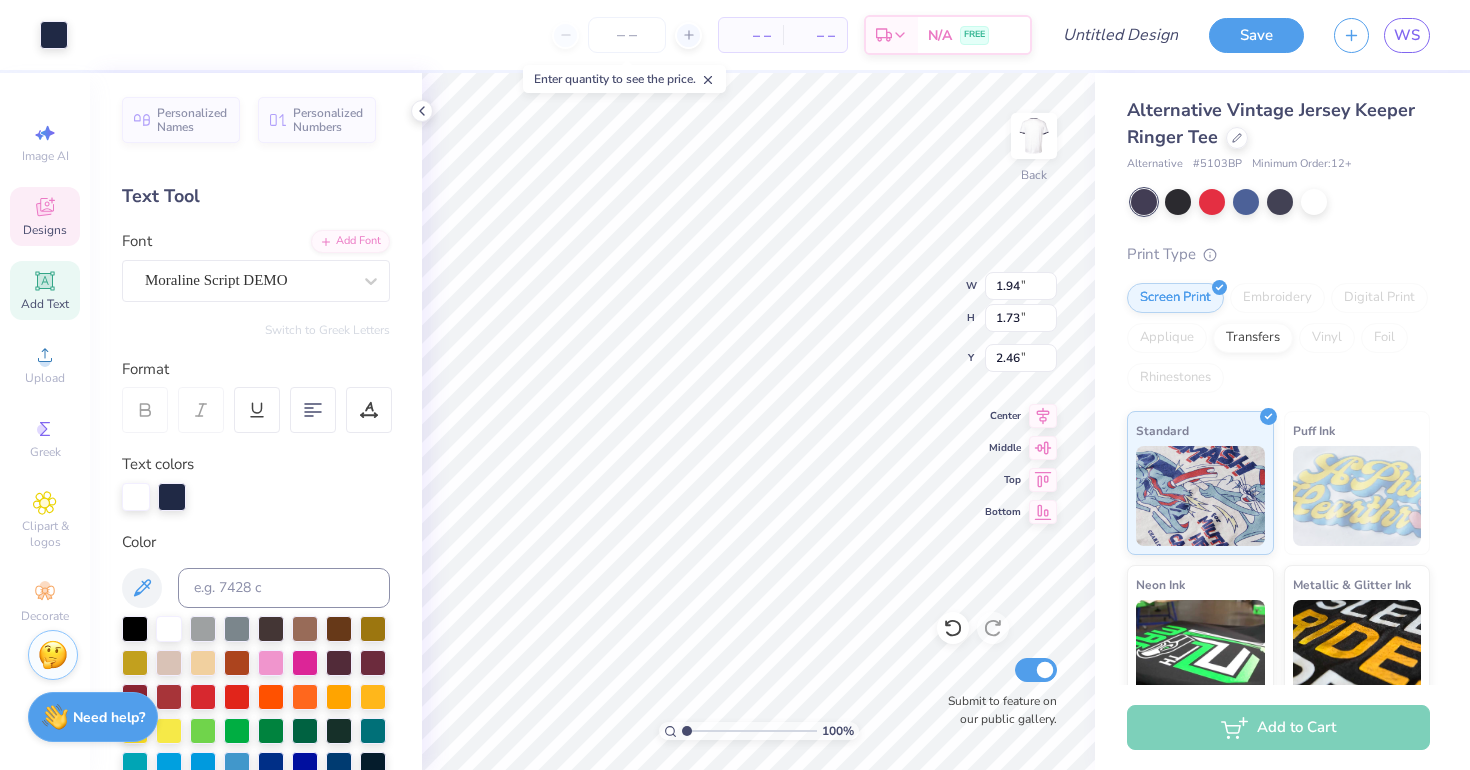 type on "2.42" 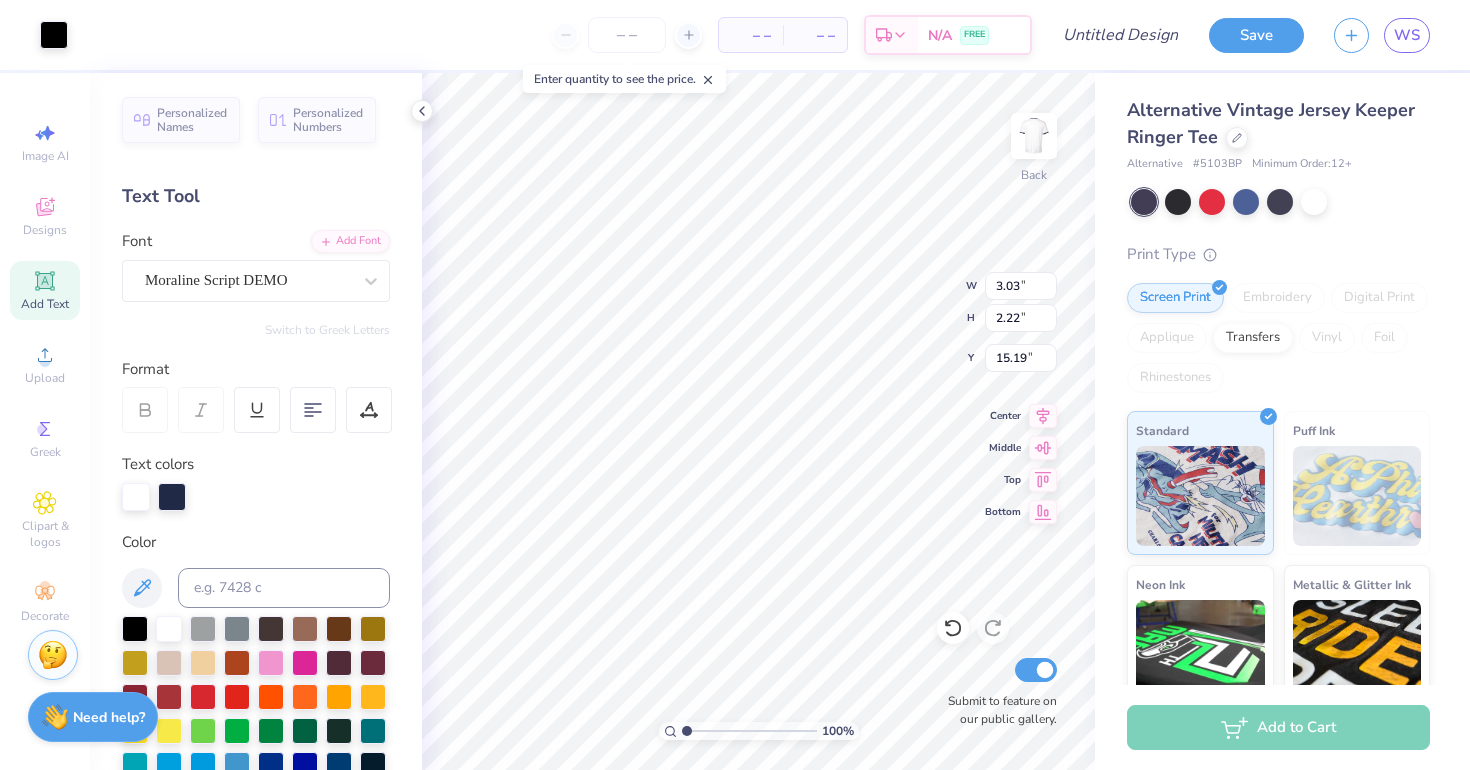 type on "5.34" 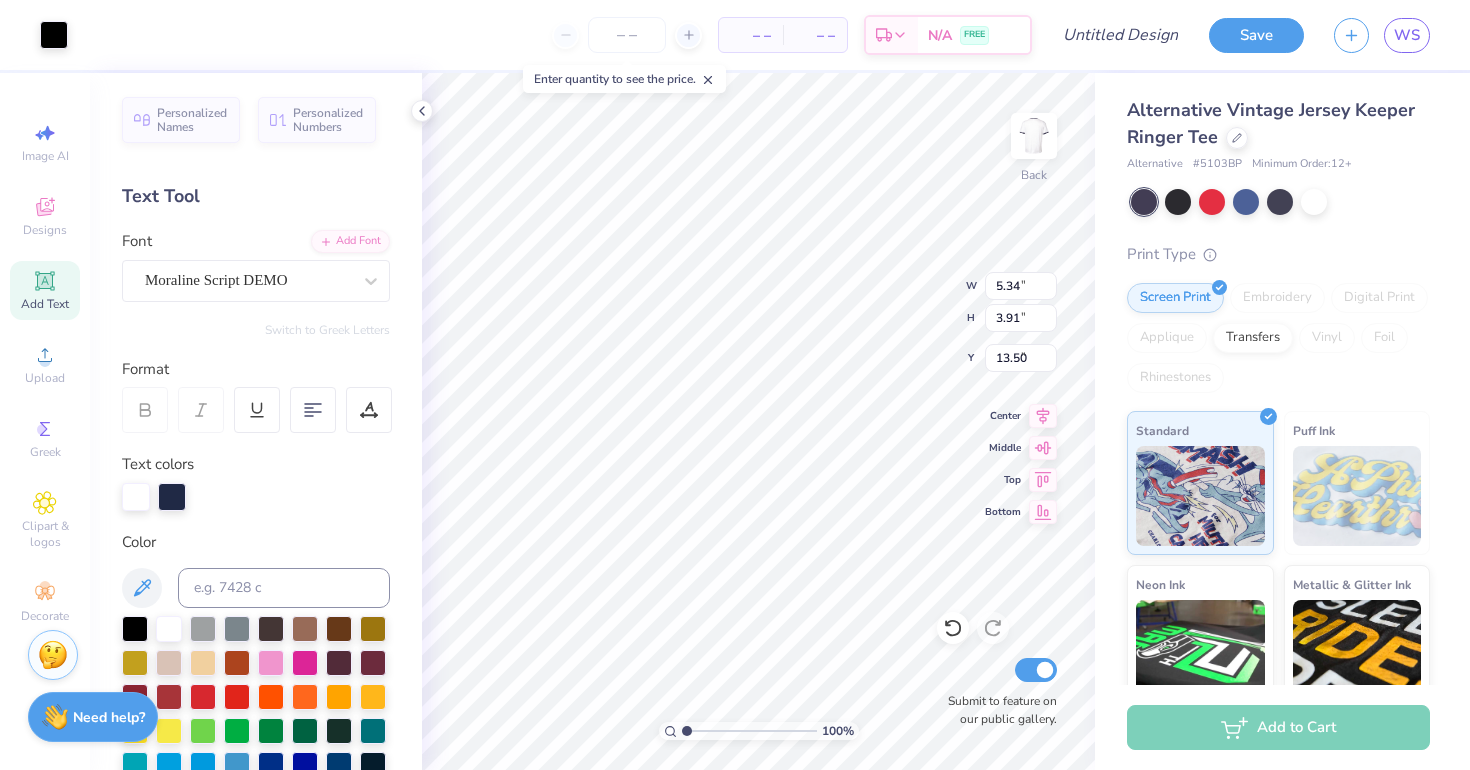 type on "4.14" 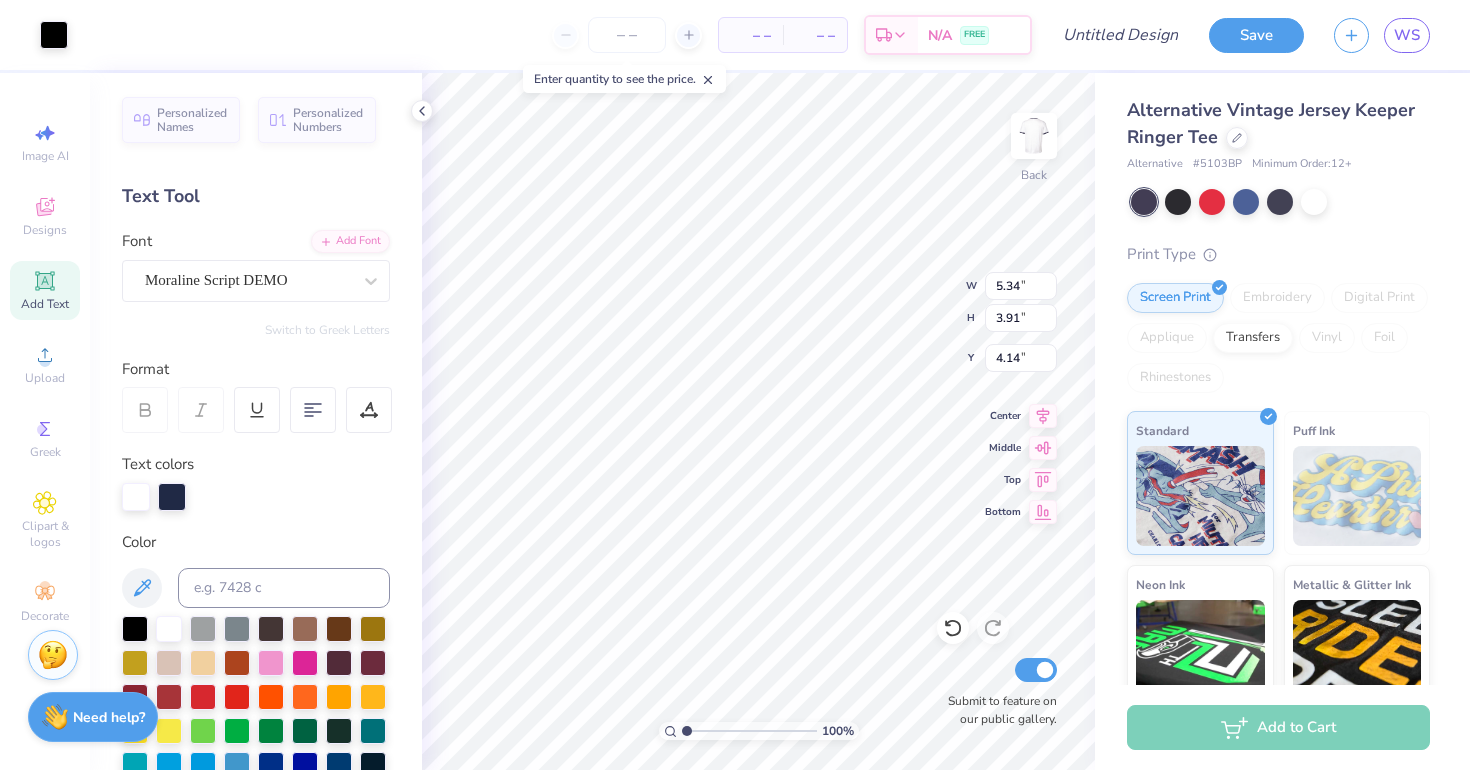 type on "4.57" 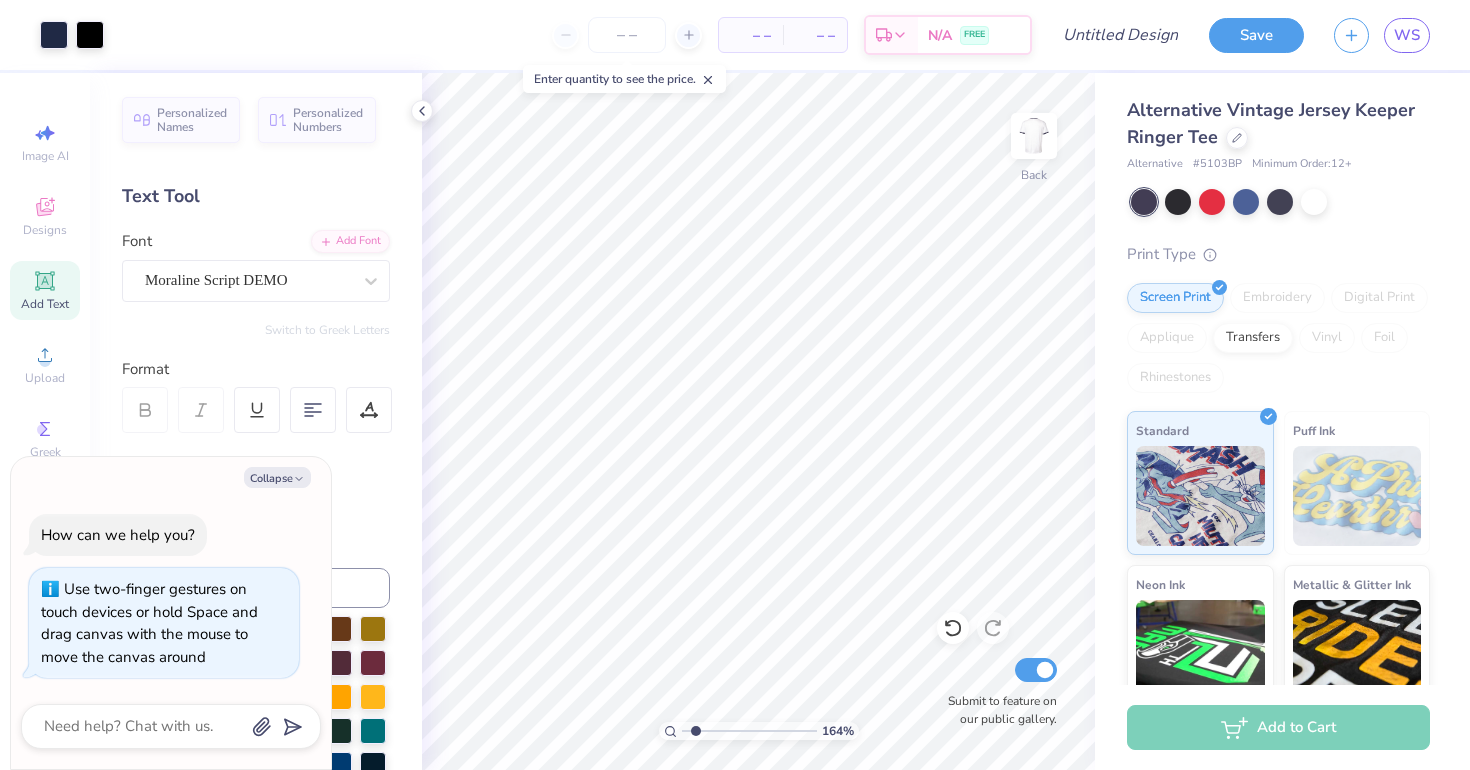 drag, startPoint x: 687, startPoint y: 730, endPoint x: 695, endPoint y: 722, distance: 11.313708 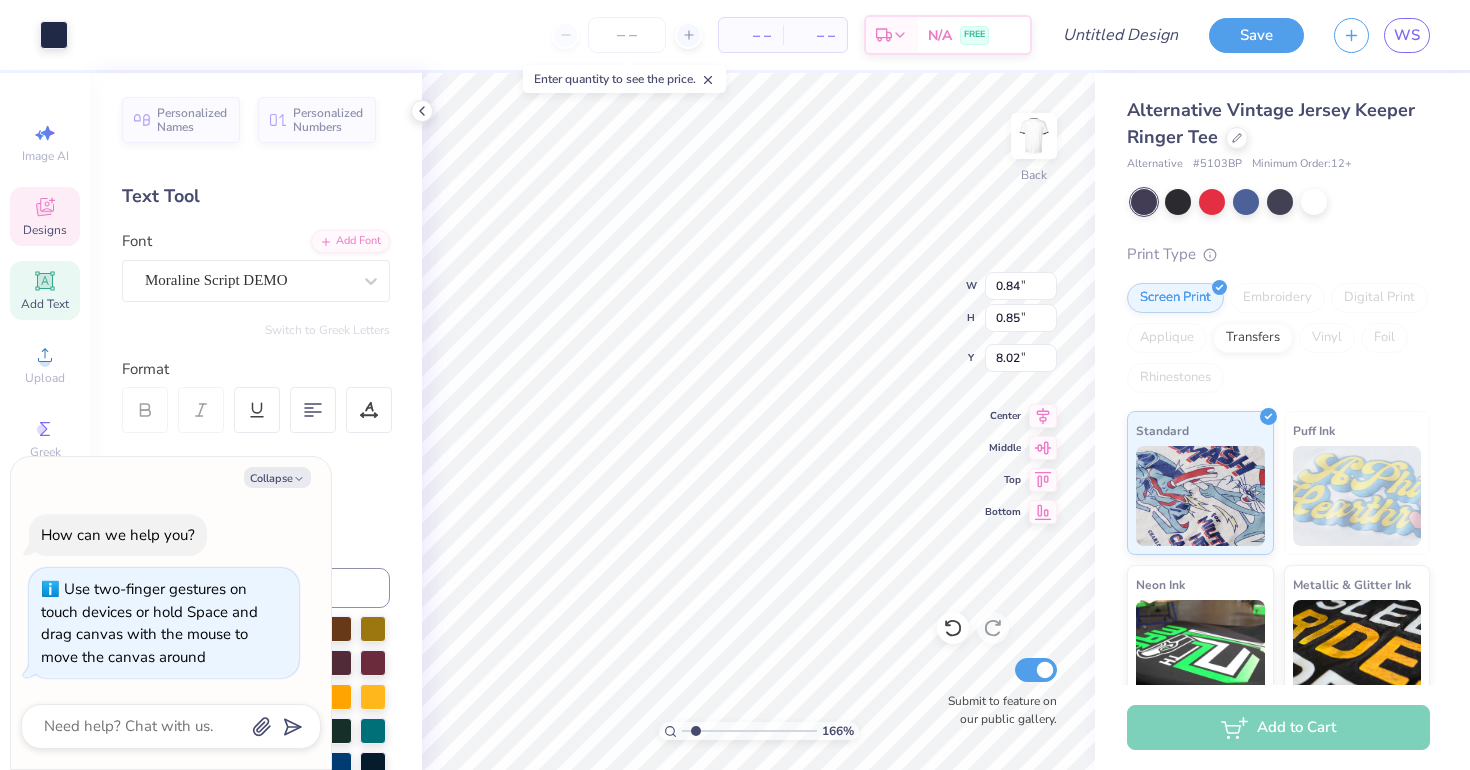 type on "x" 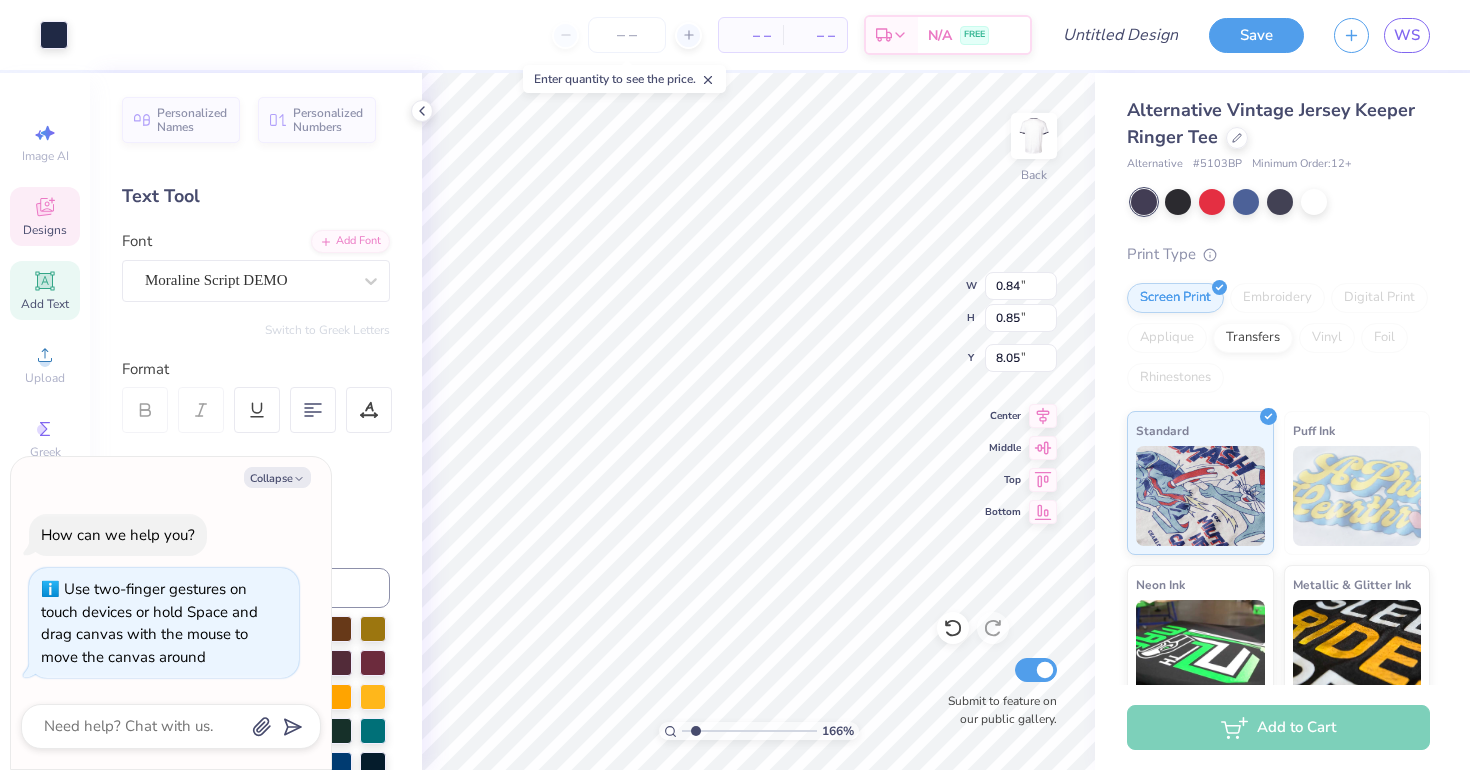 type on "x" 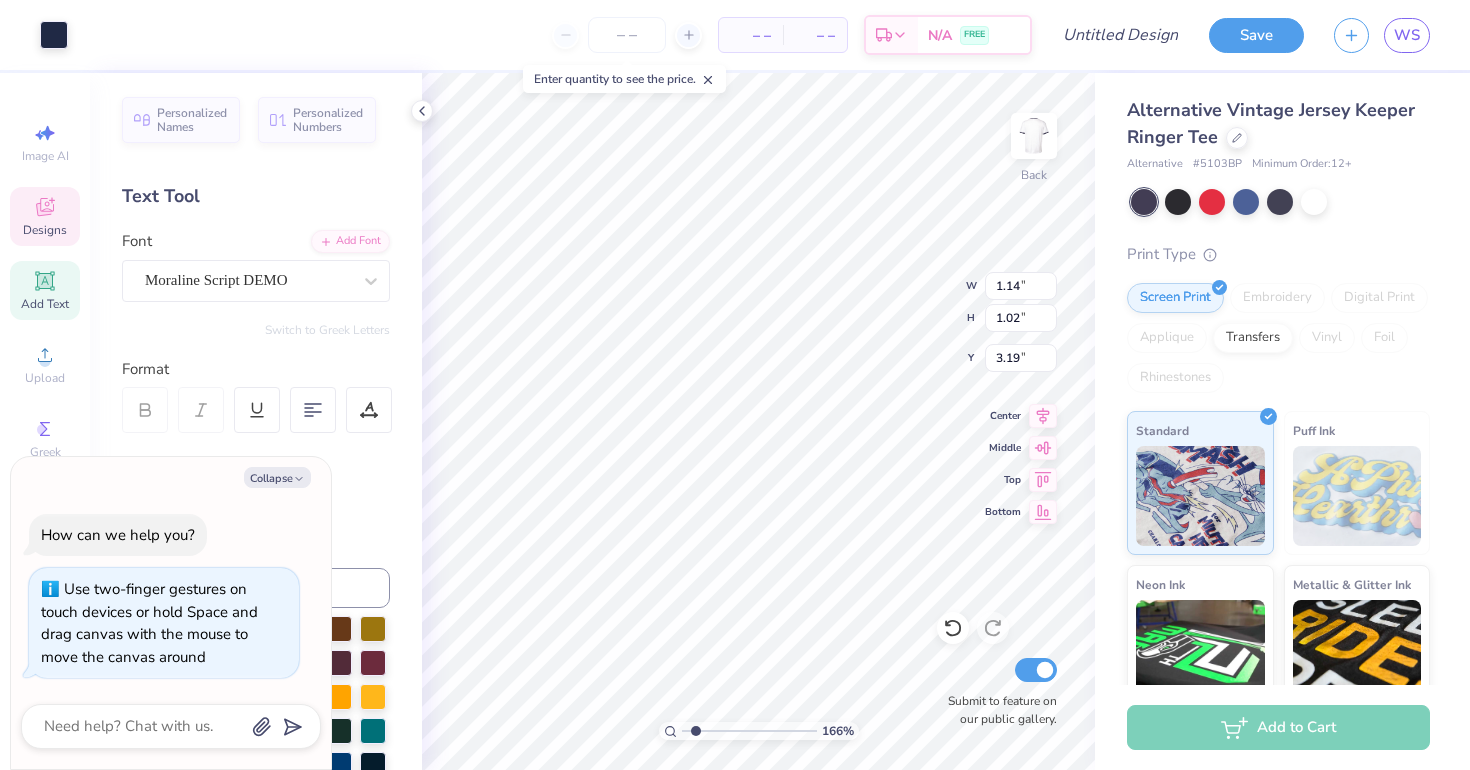 type on "x" 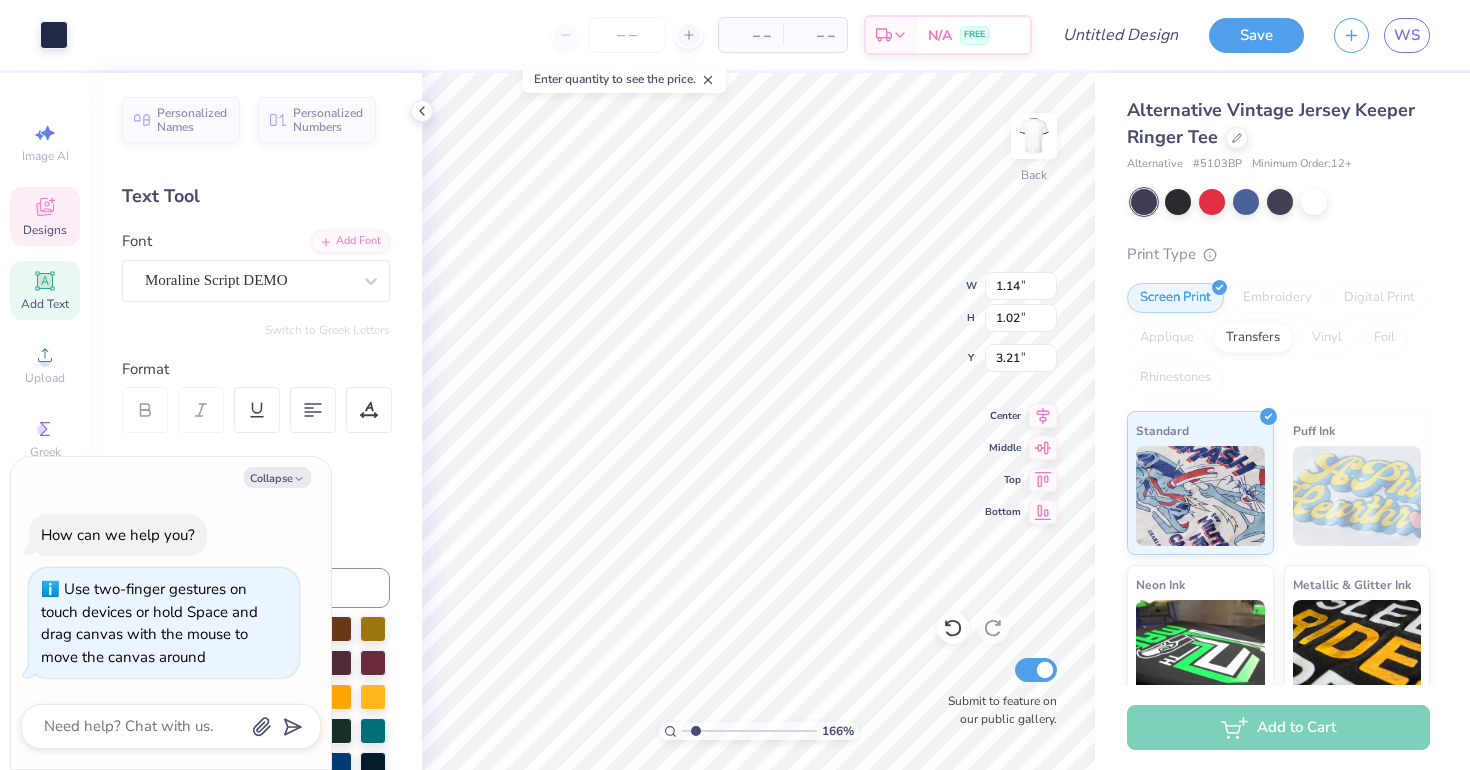 type on "x" 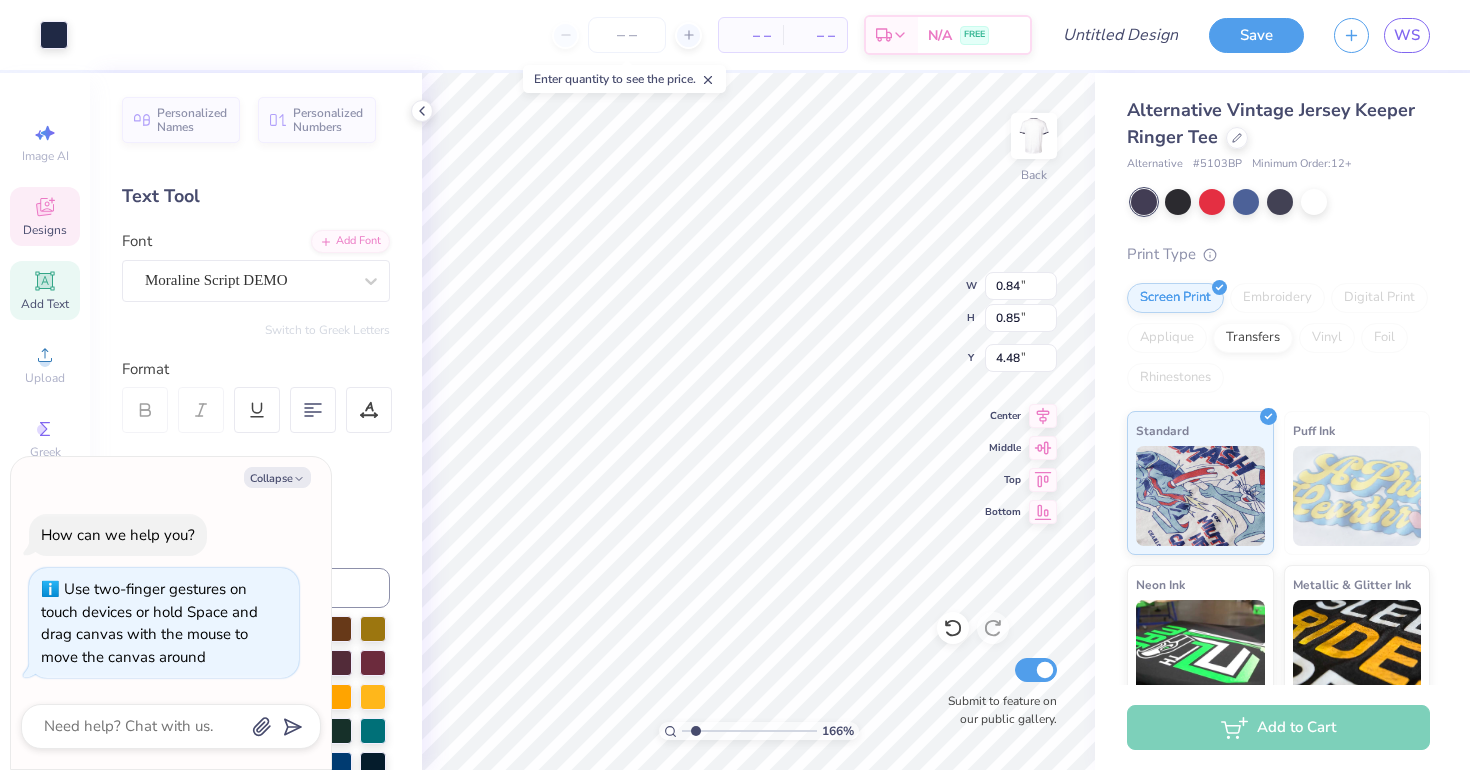 type on "x" 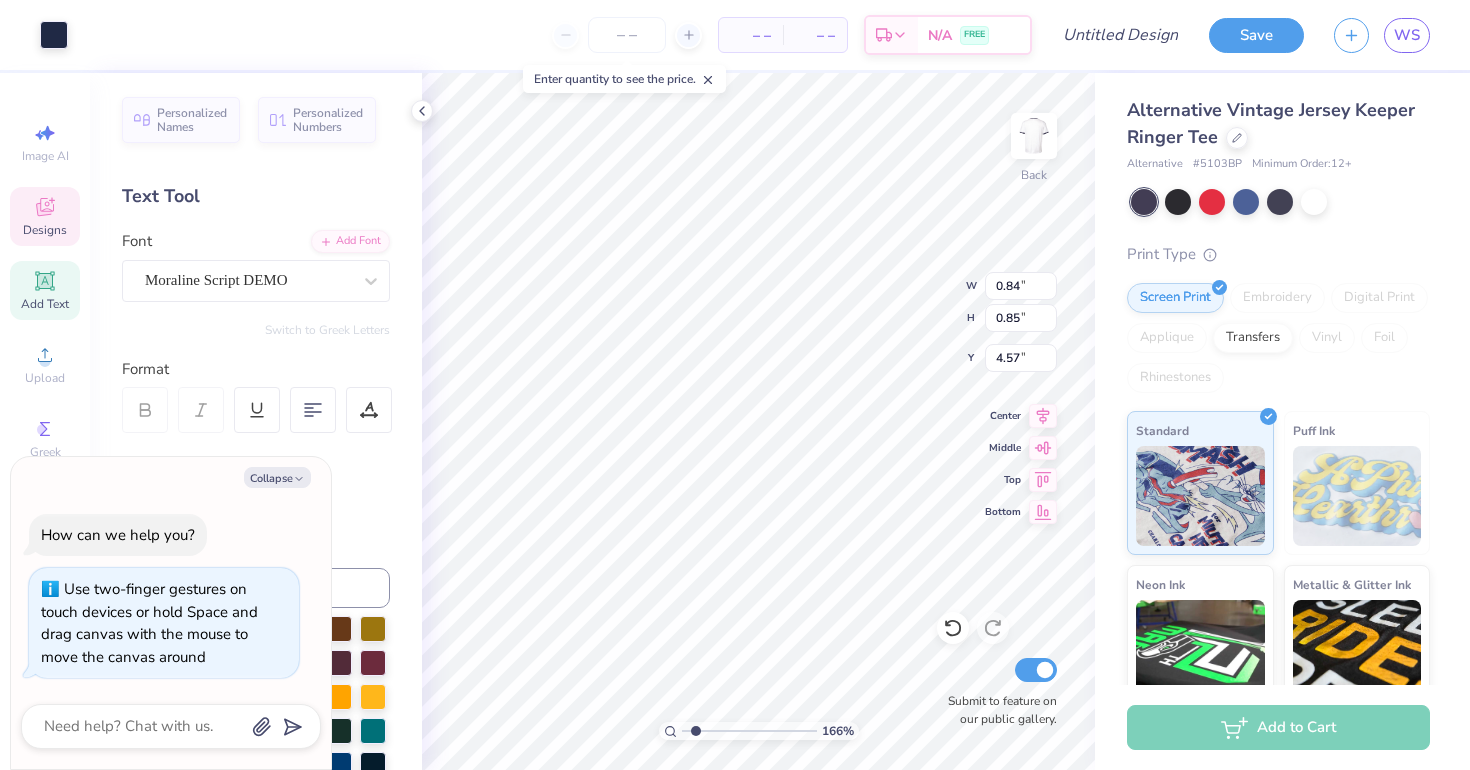 type on "x" 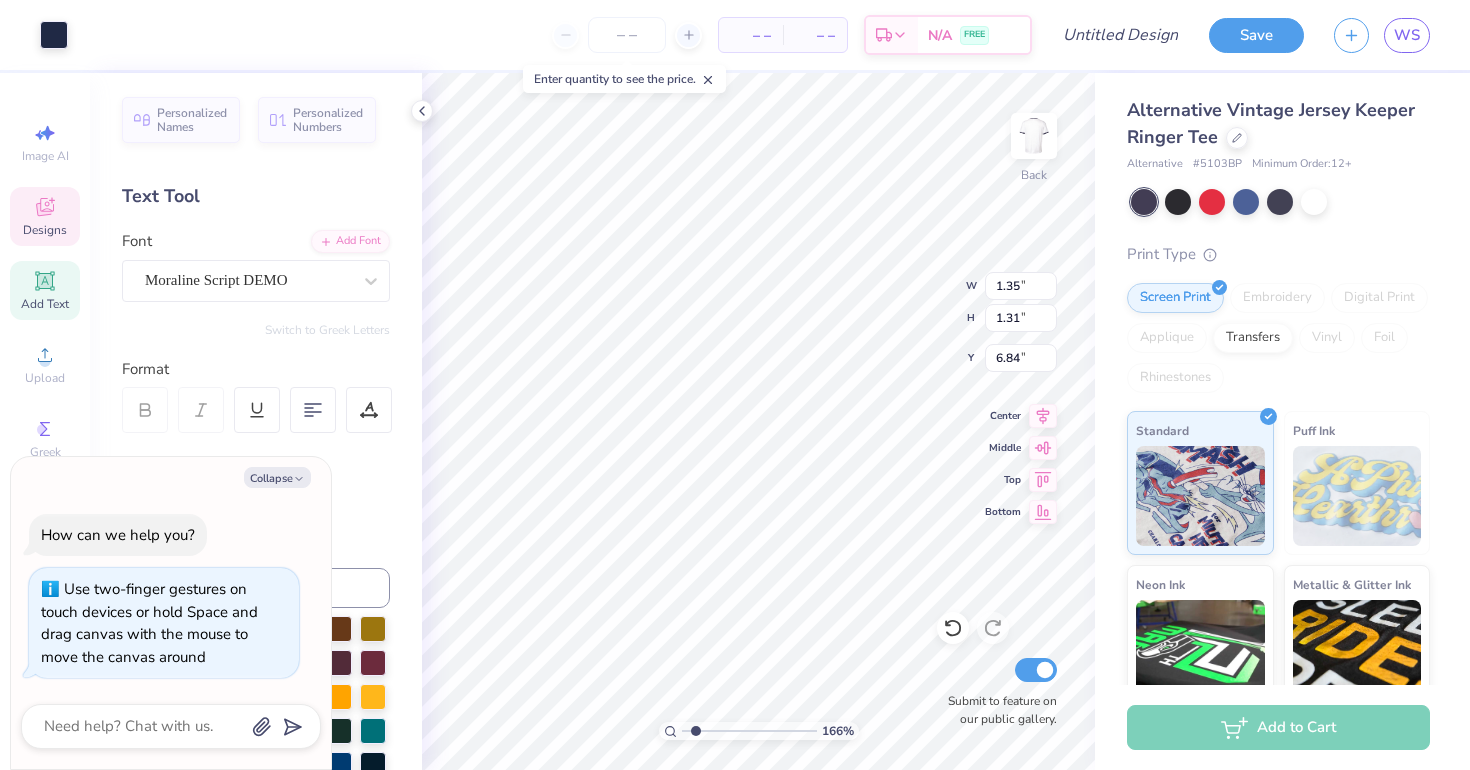 type on "x" 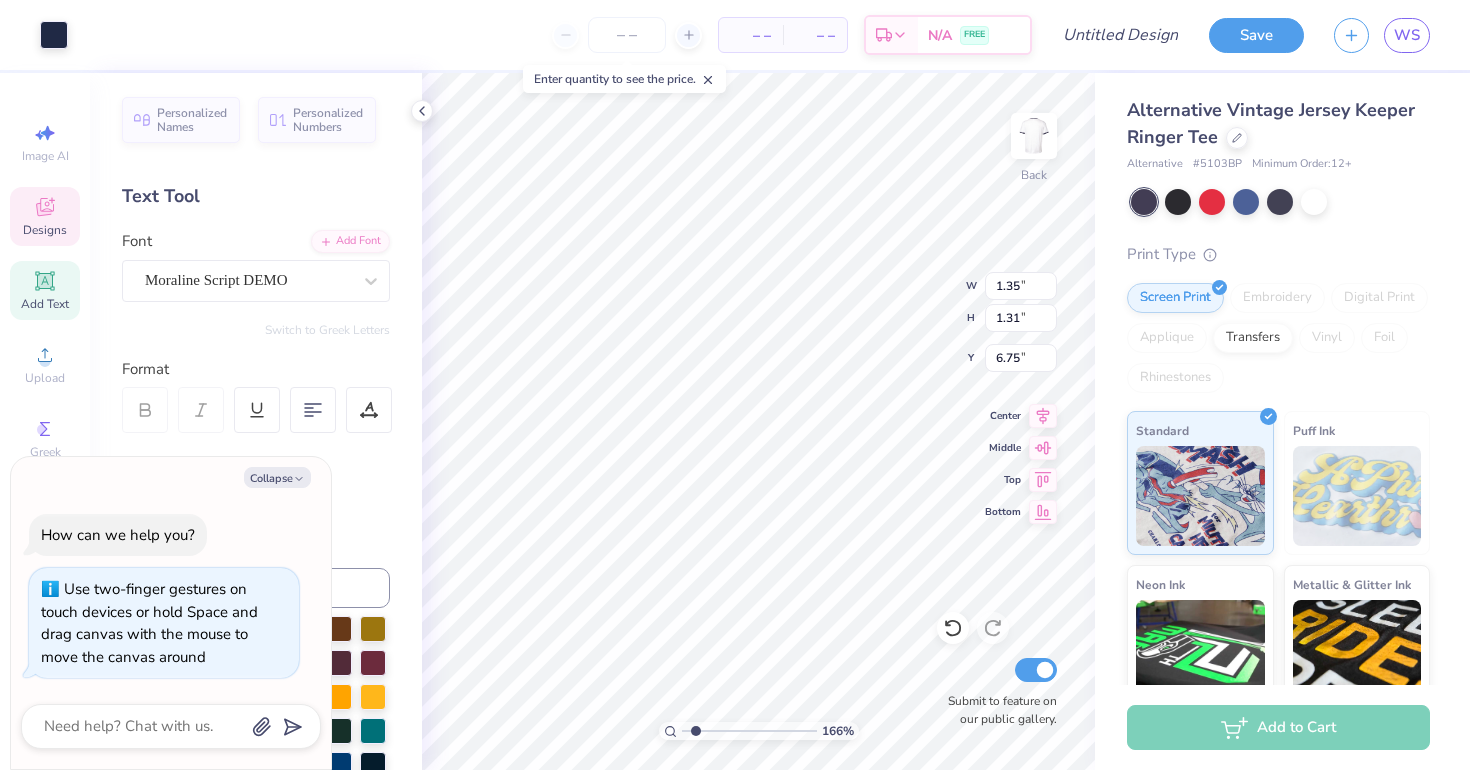 type on "x" 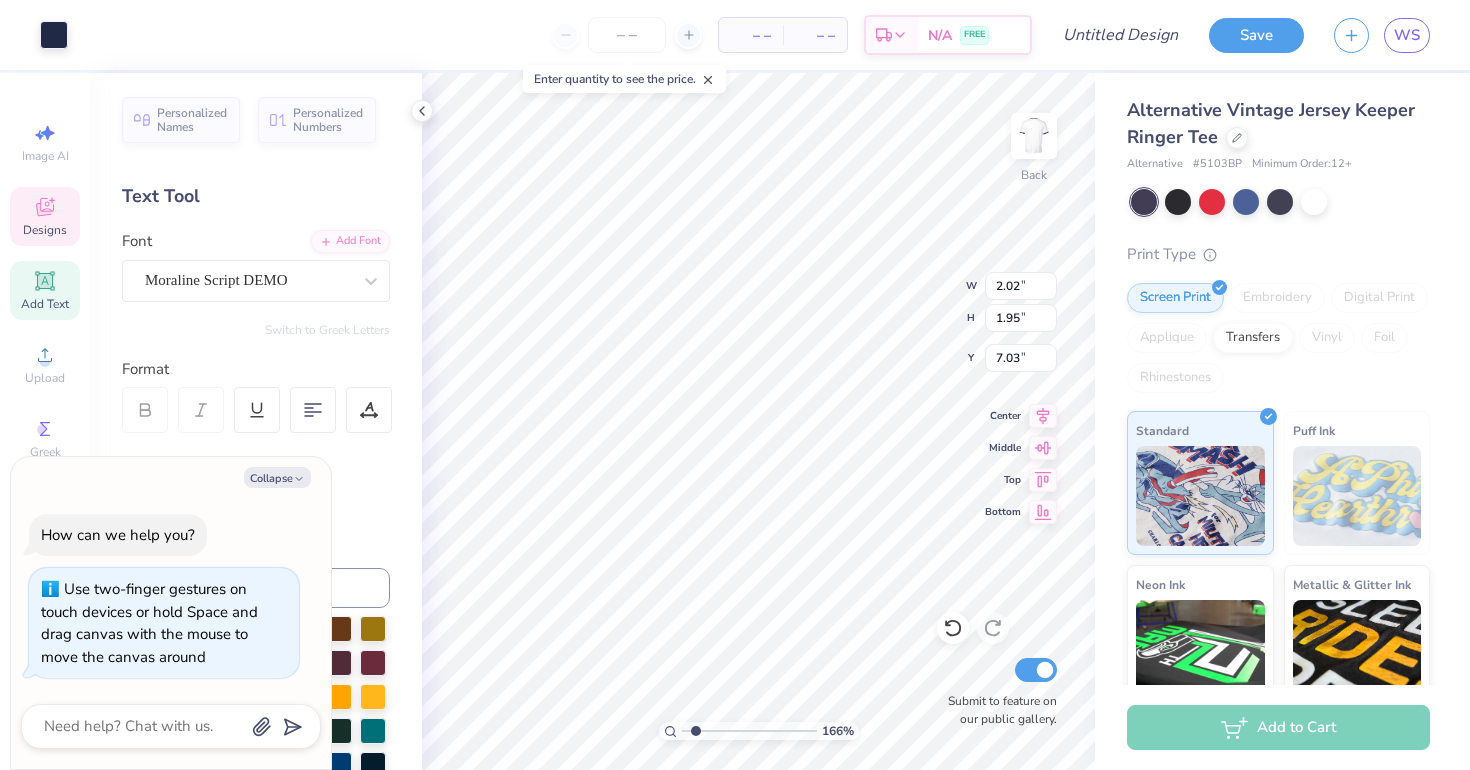 type on "x" 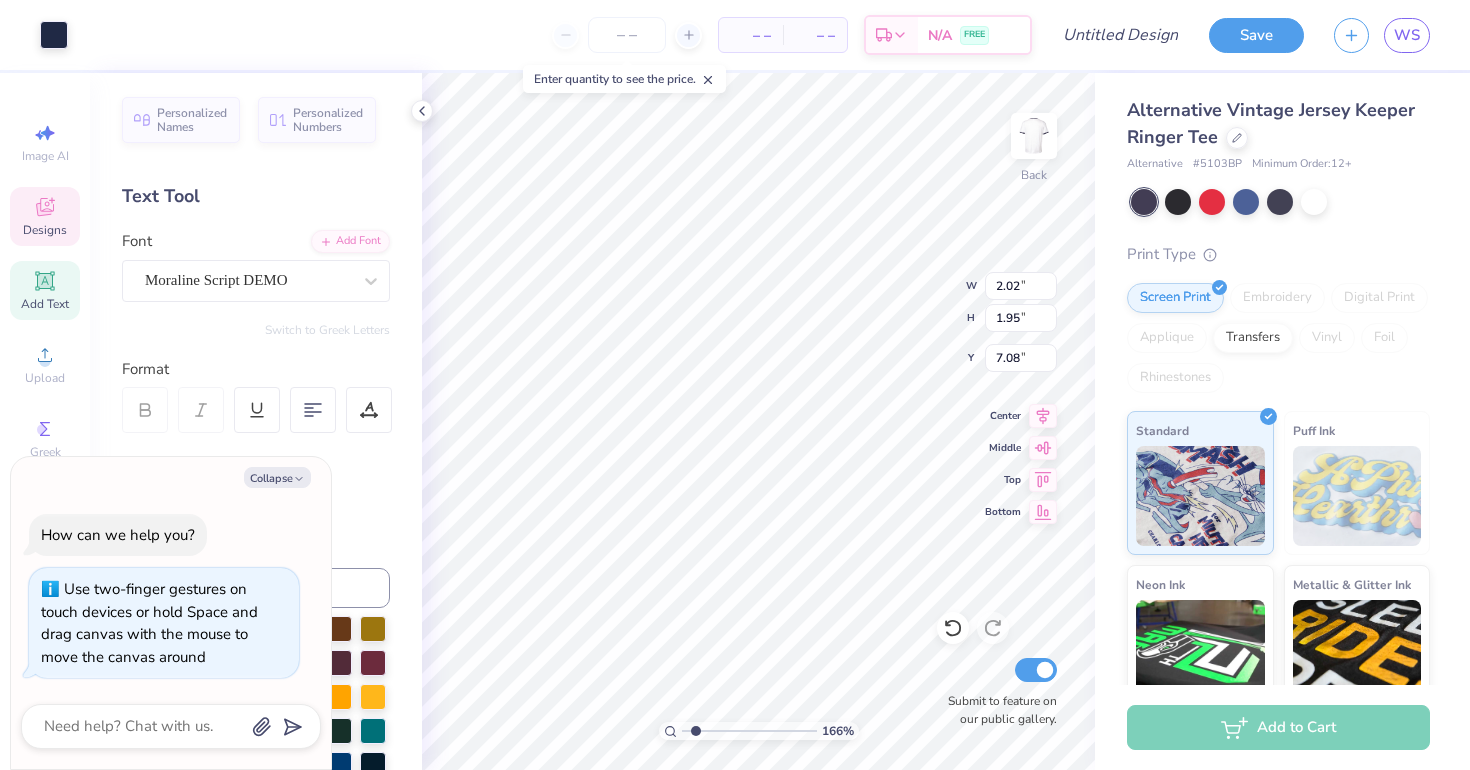 type on "x" 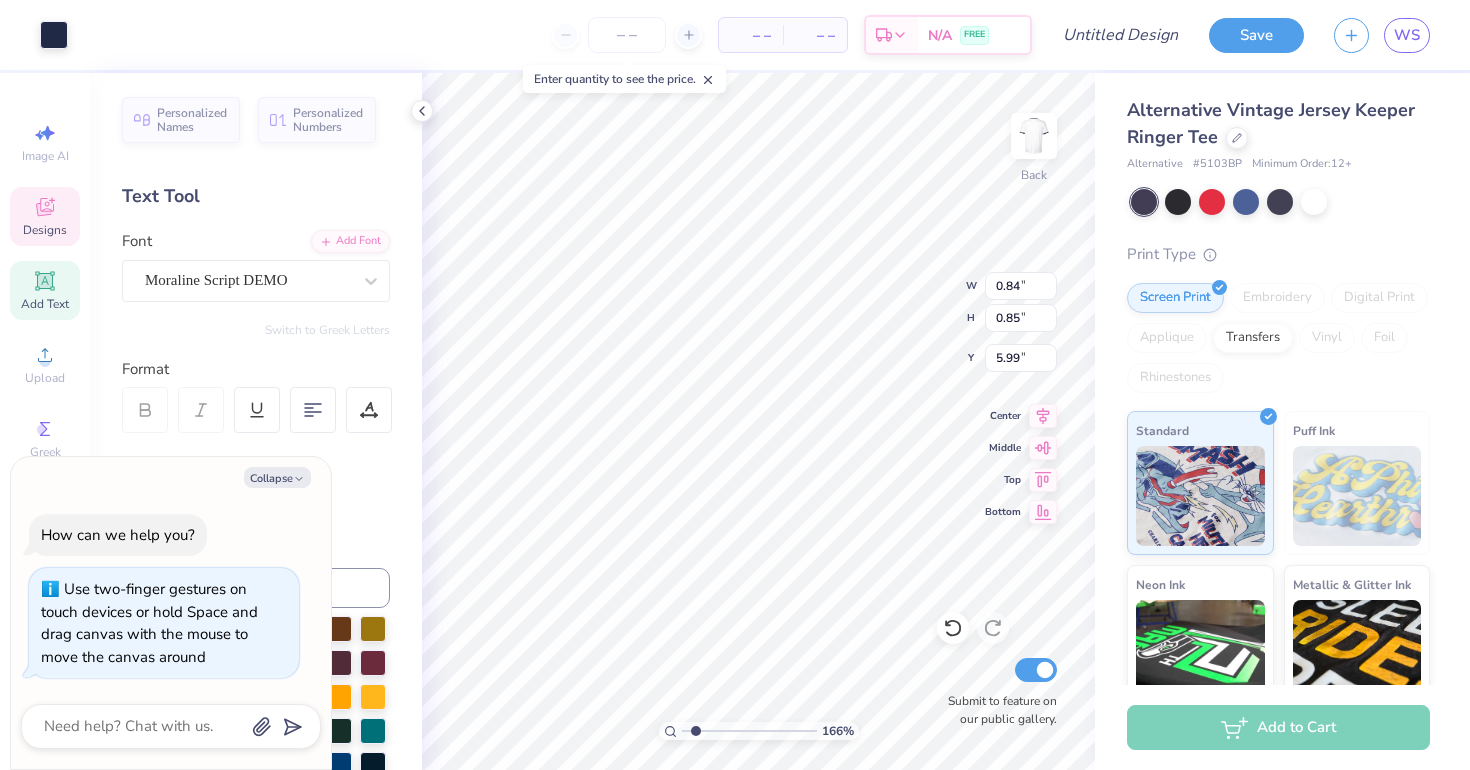 type on "x" 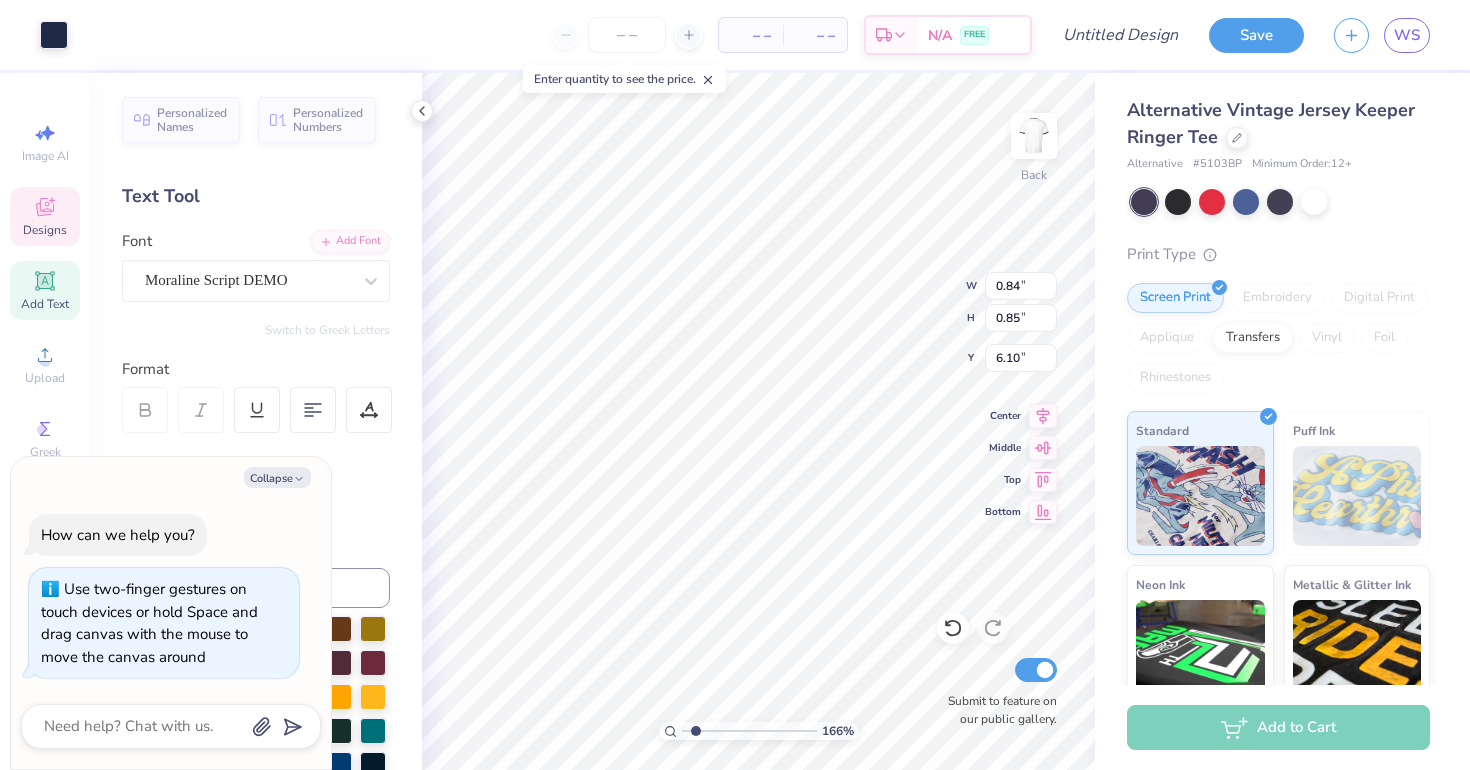 type on "x" 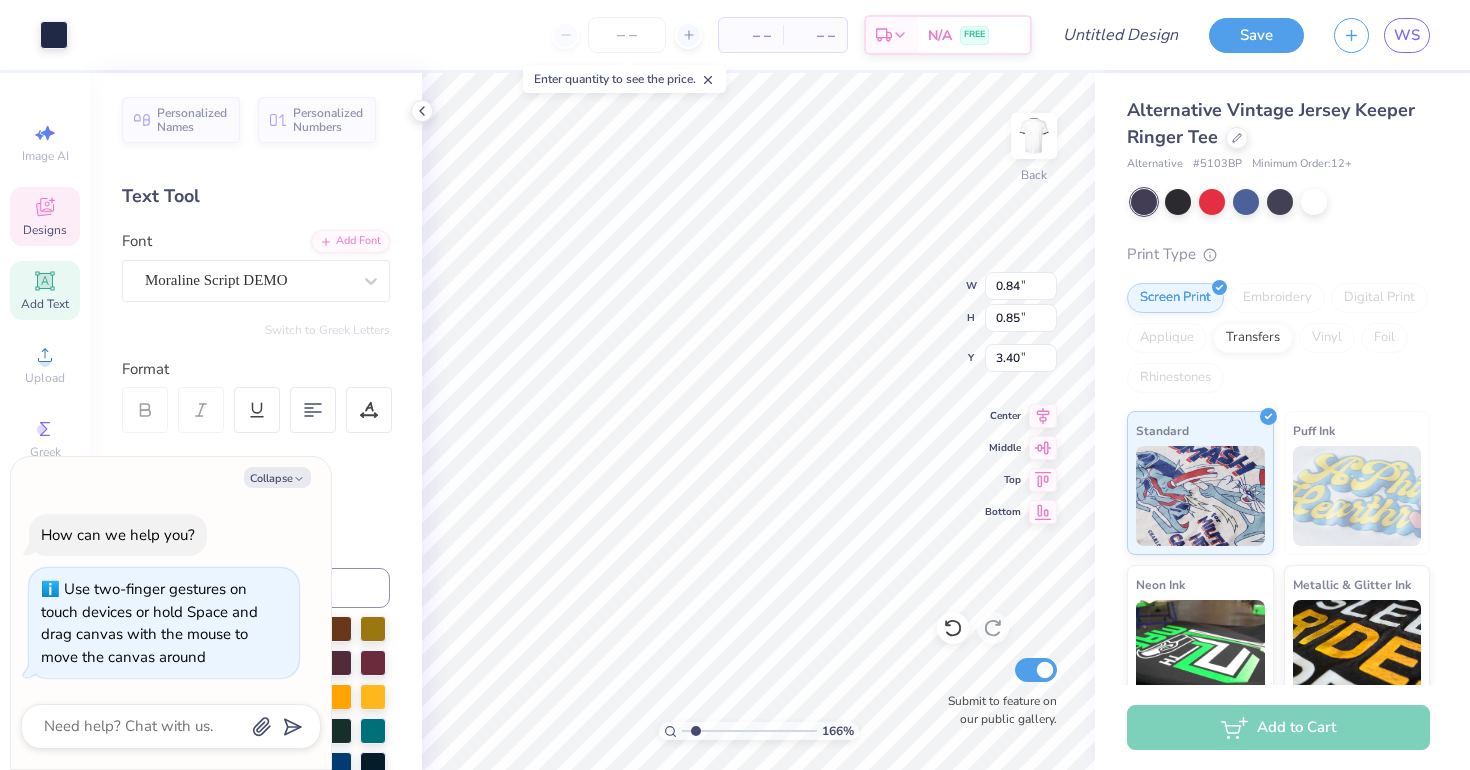 type on "x" 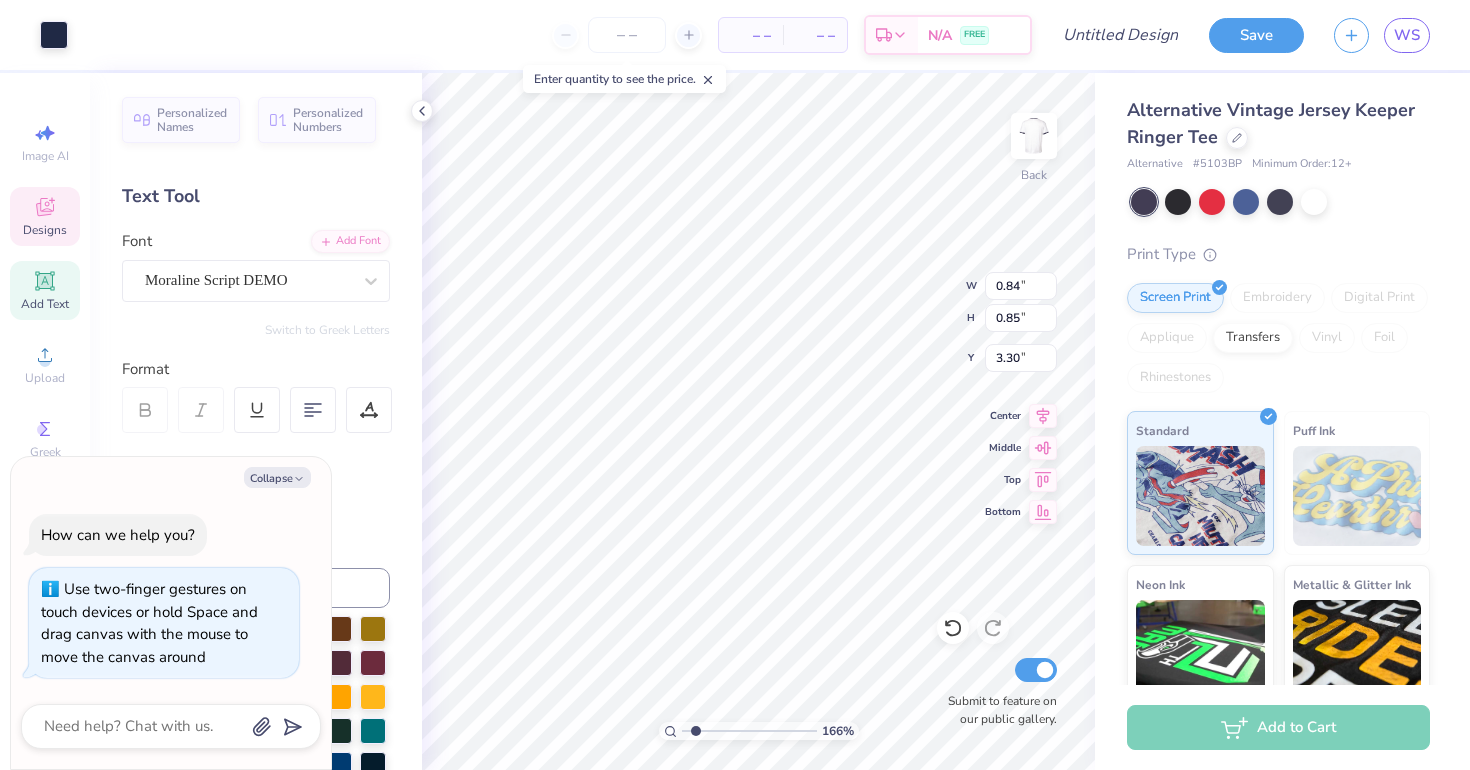 type on "x" 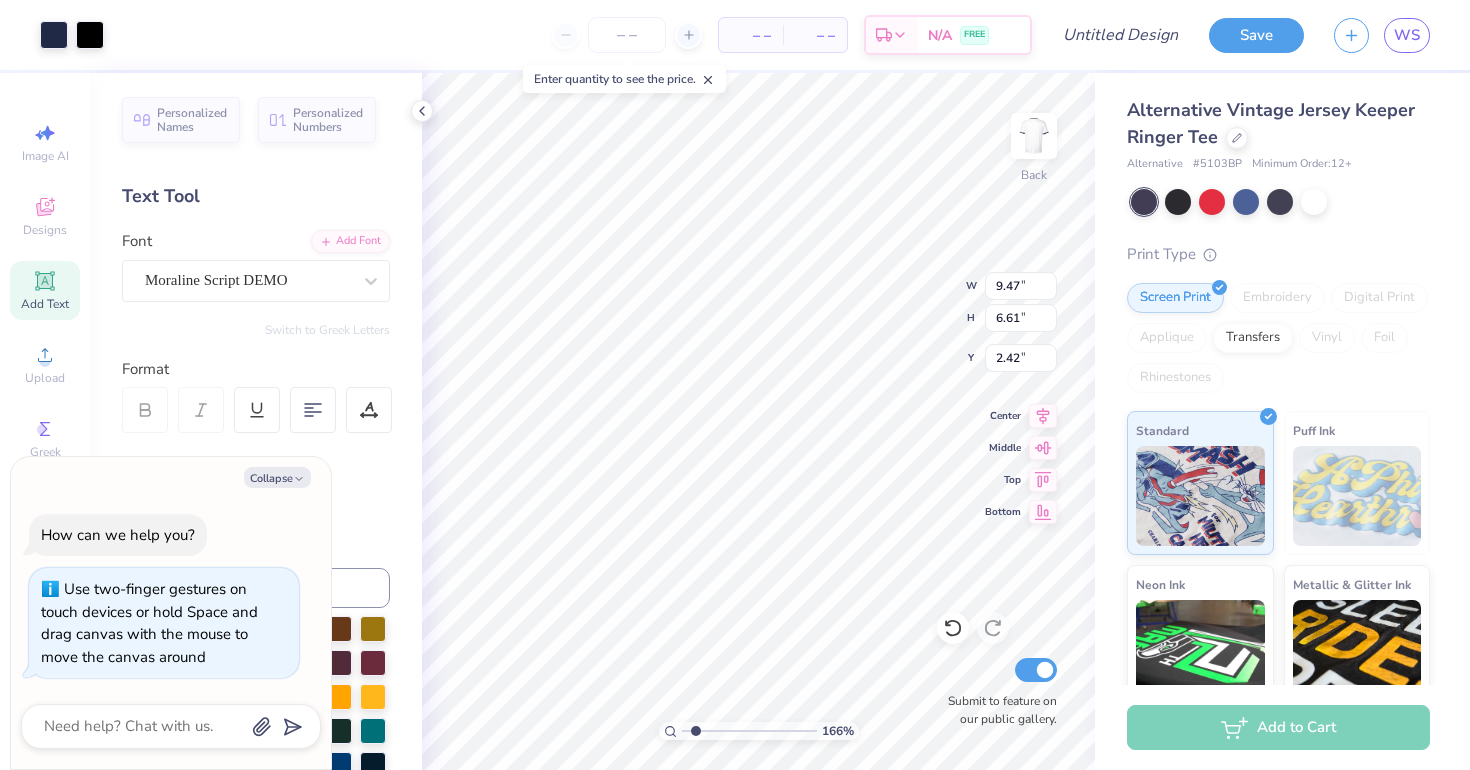 type on "x" 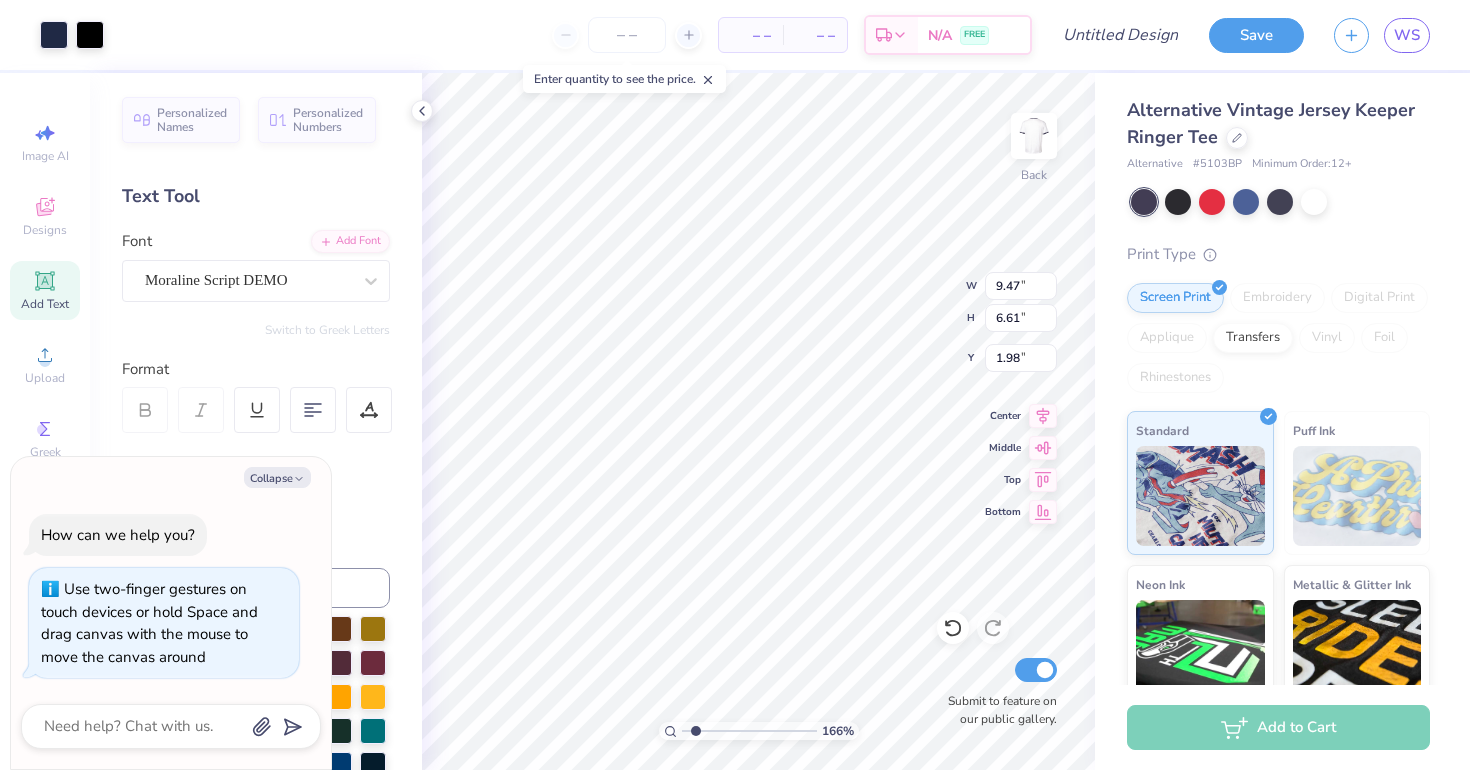 type on "x" 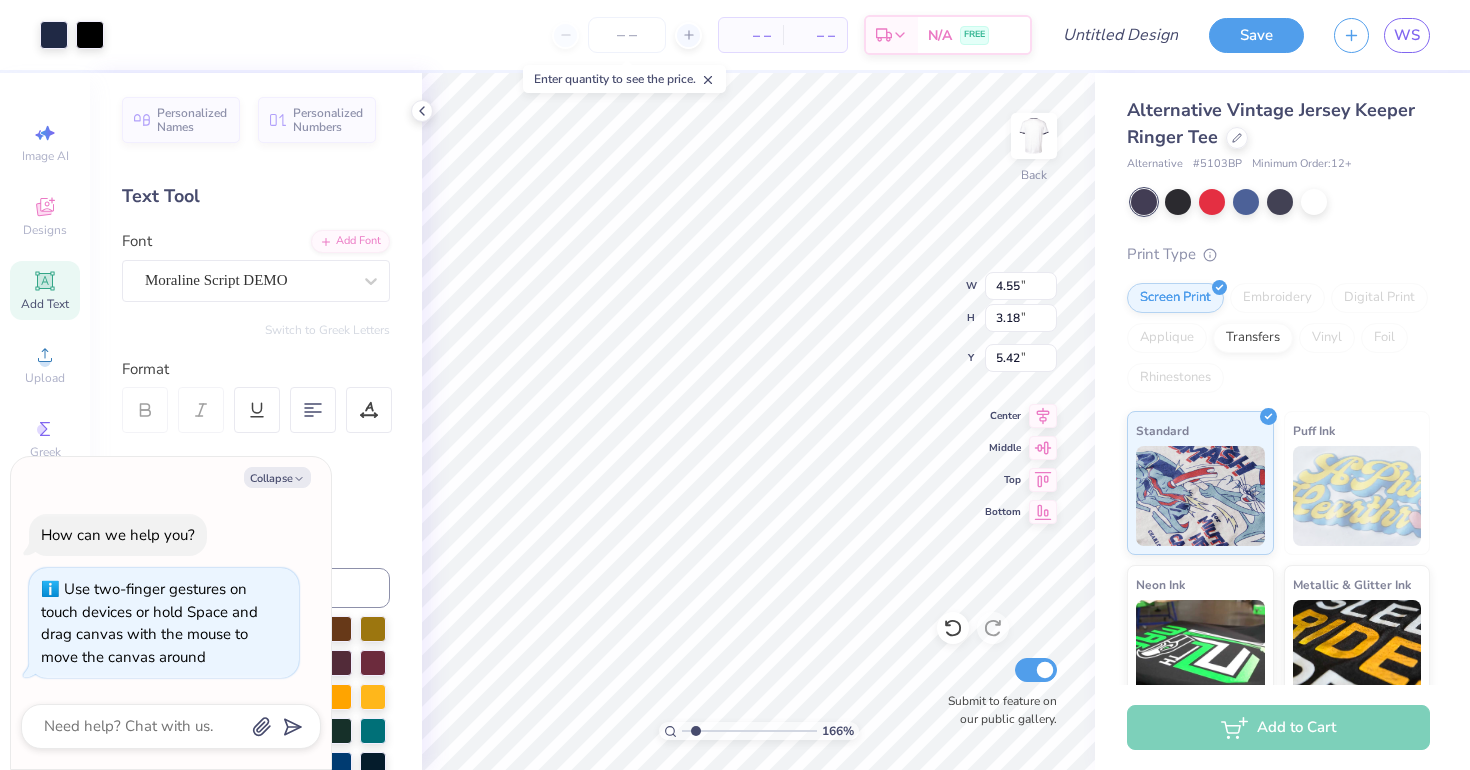 type on "x" 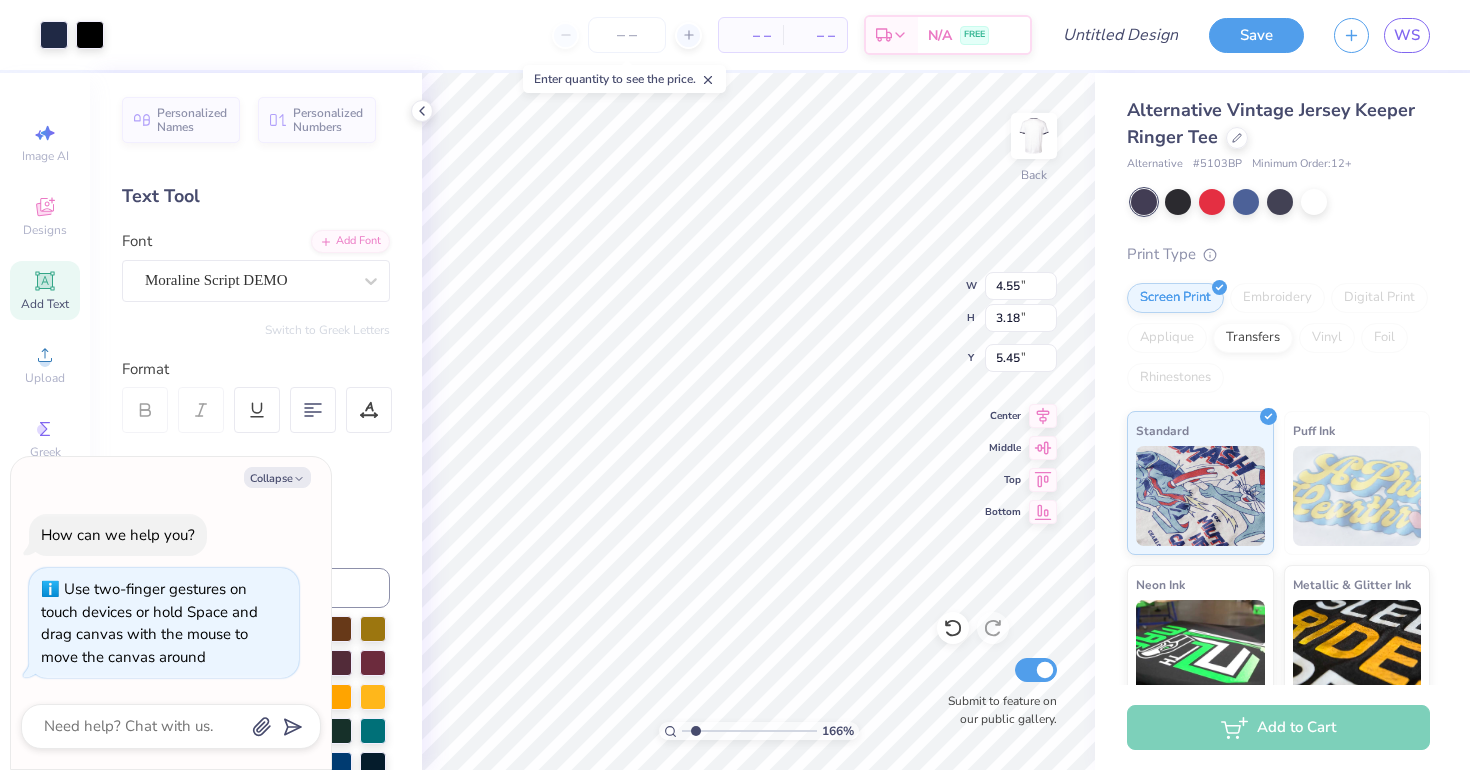 type on "x" 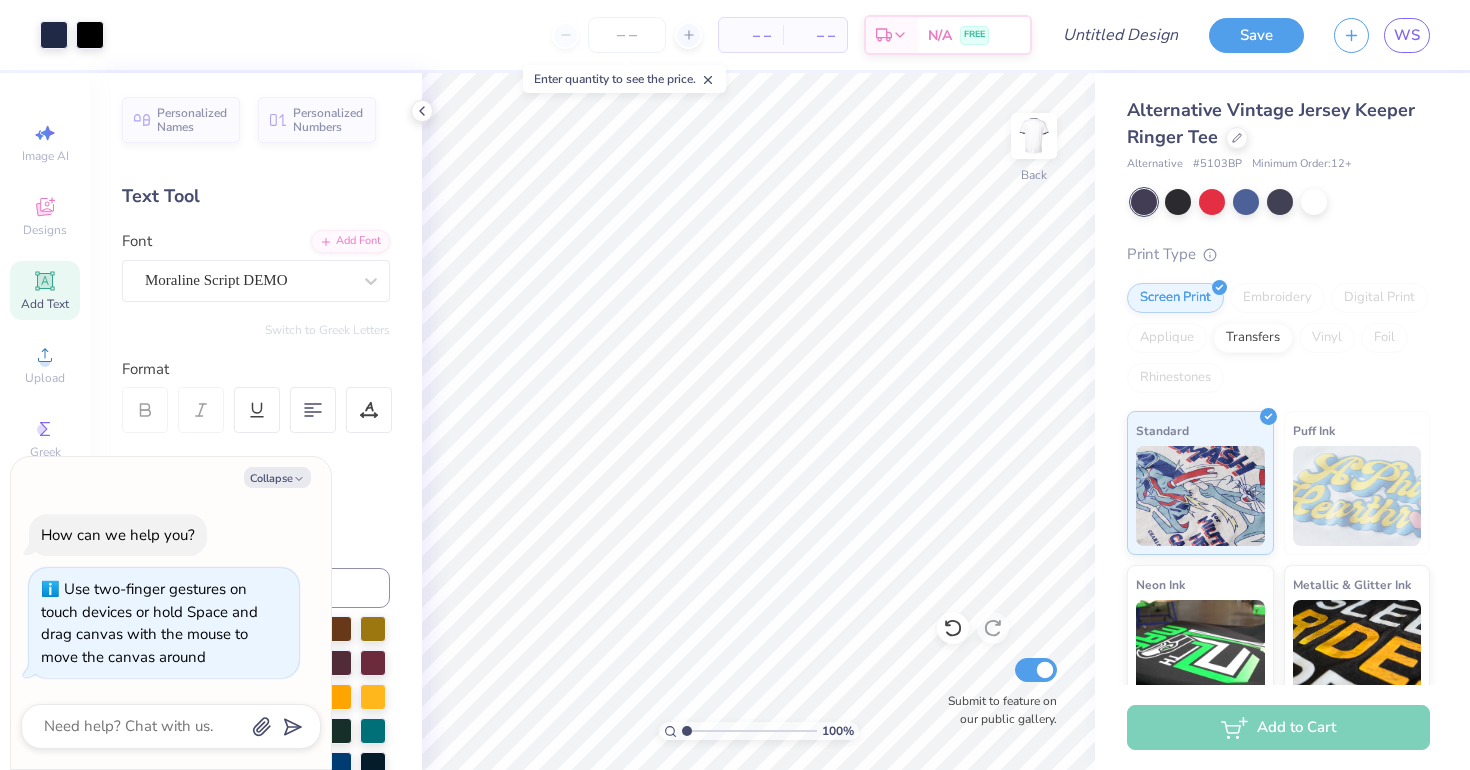 drag, startPoint x: 692, startPoint y: 729, endPoint x: 658, endPoint y: 729, distance: 34 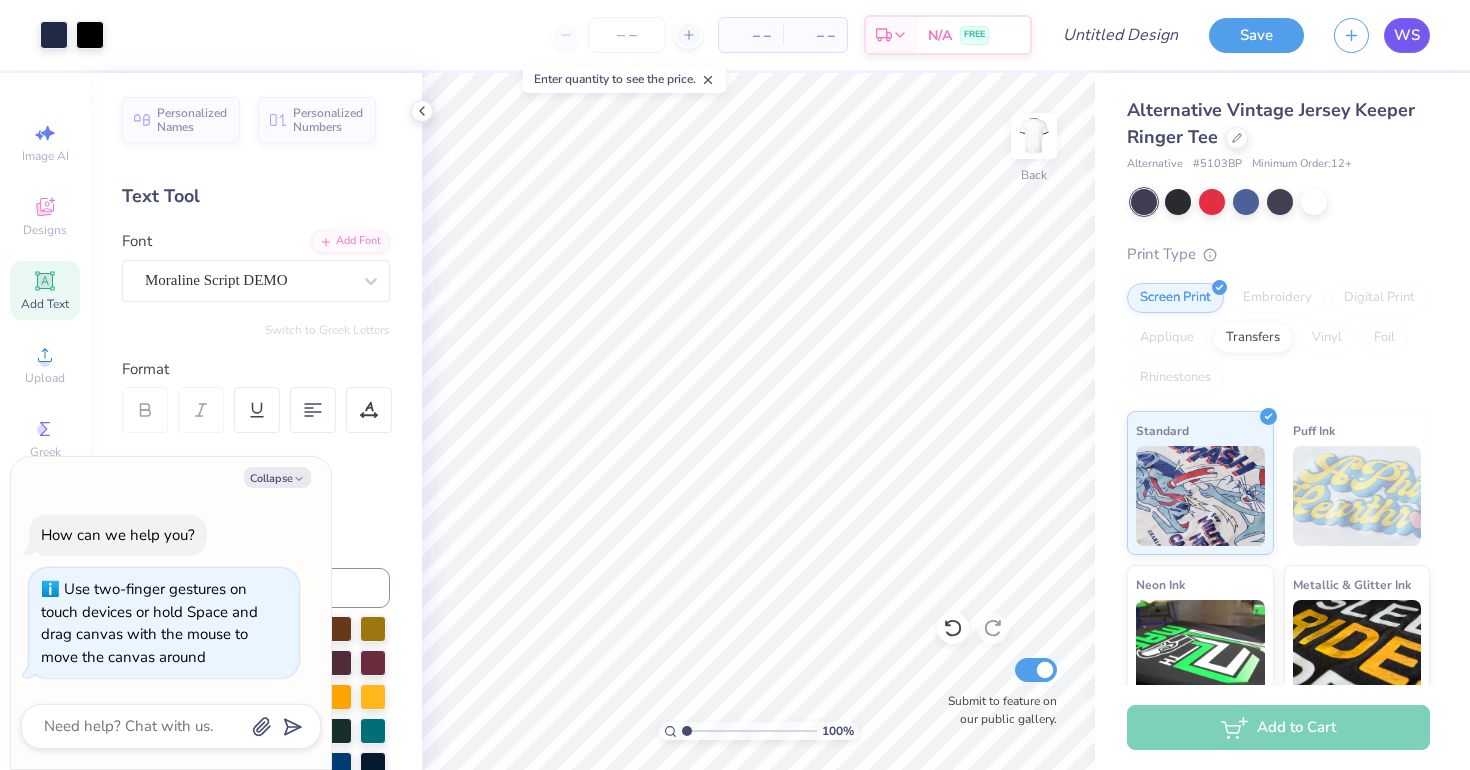click on "WS" at bounding box center (1407, 35) 